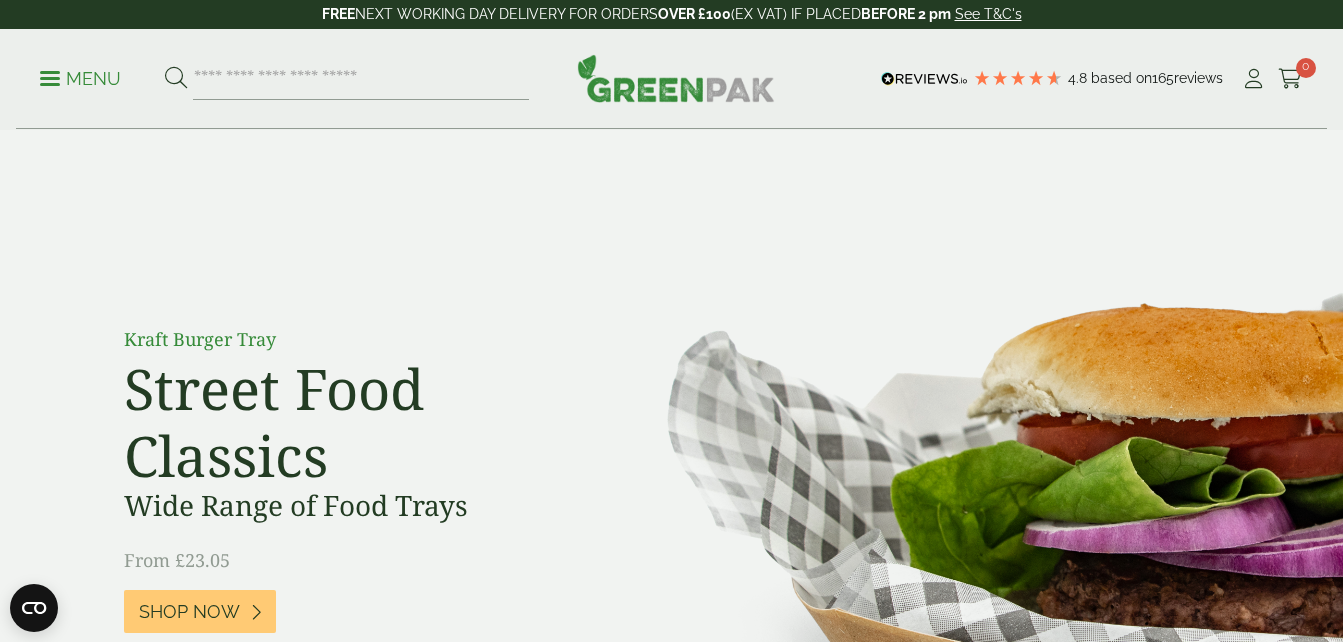 scroll, scrollTop: 0, scrollLeft: 0, axis: both 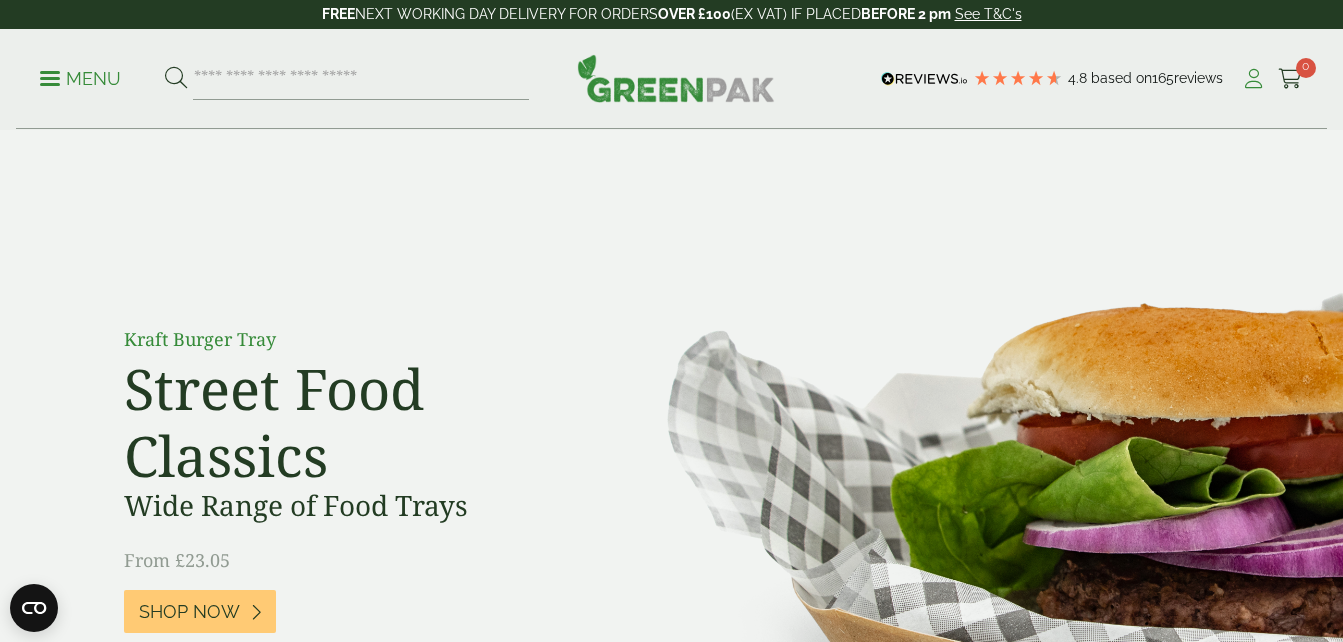 click at bounding box center [1253, 79] 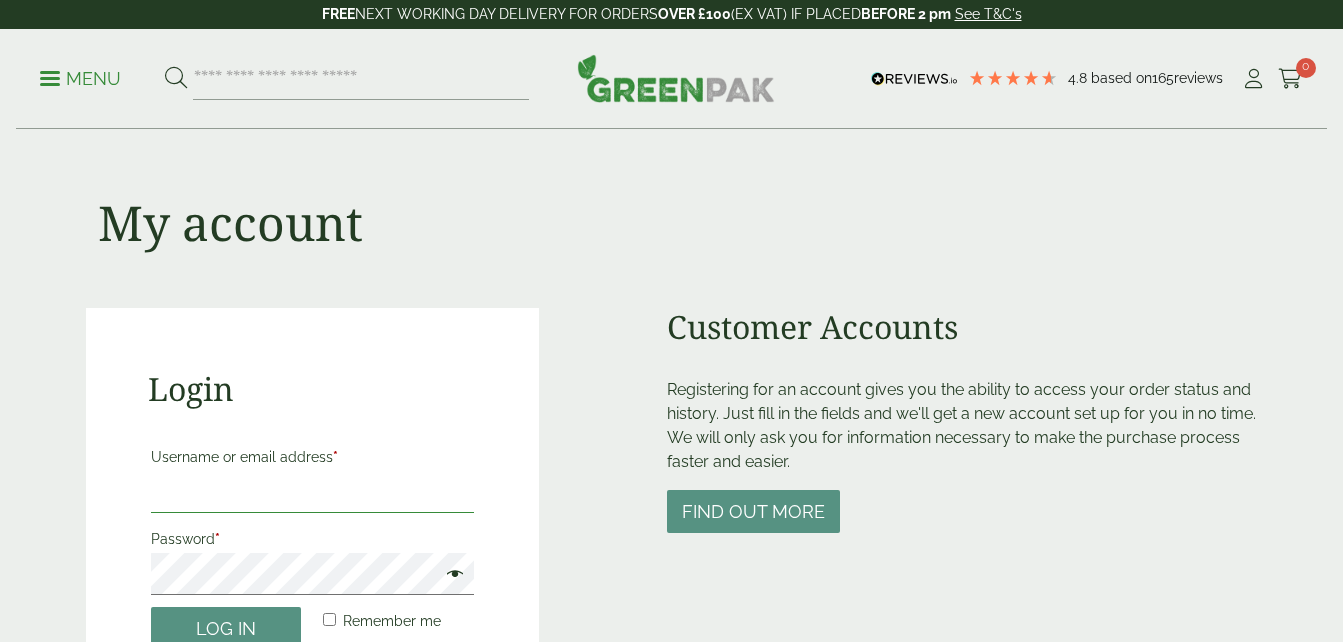 click on "Username or email address  *" at bounding box center (312, 492) 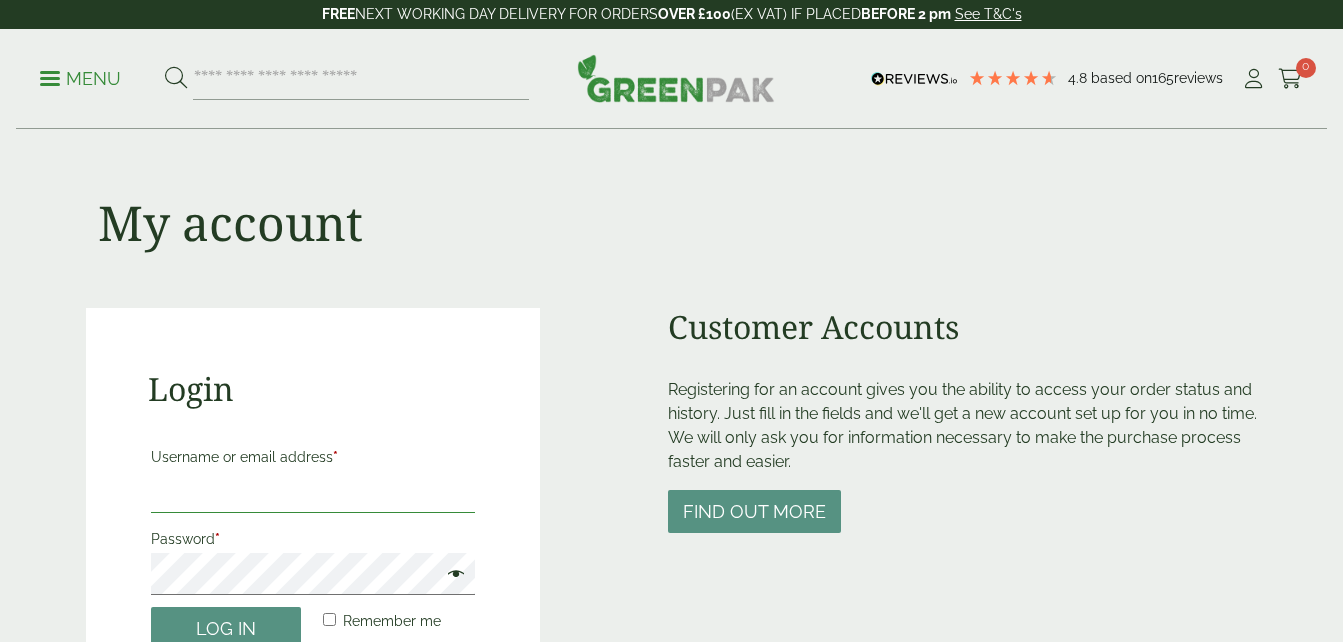 scroll, scrollTop: 0, scrollLeft: 0, axis: both 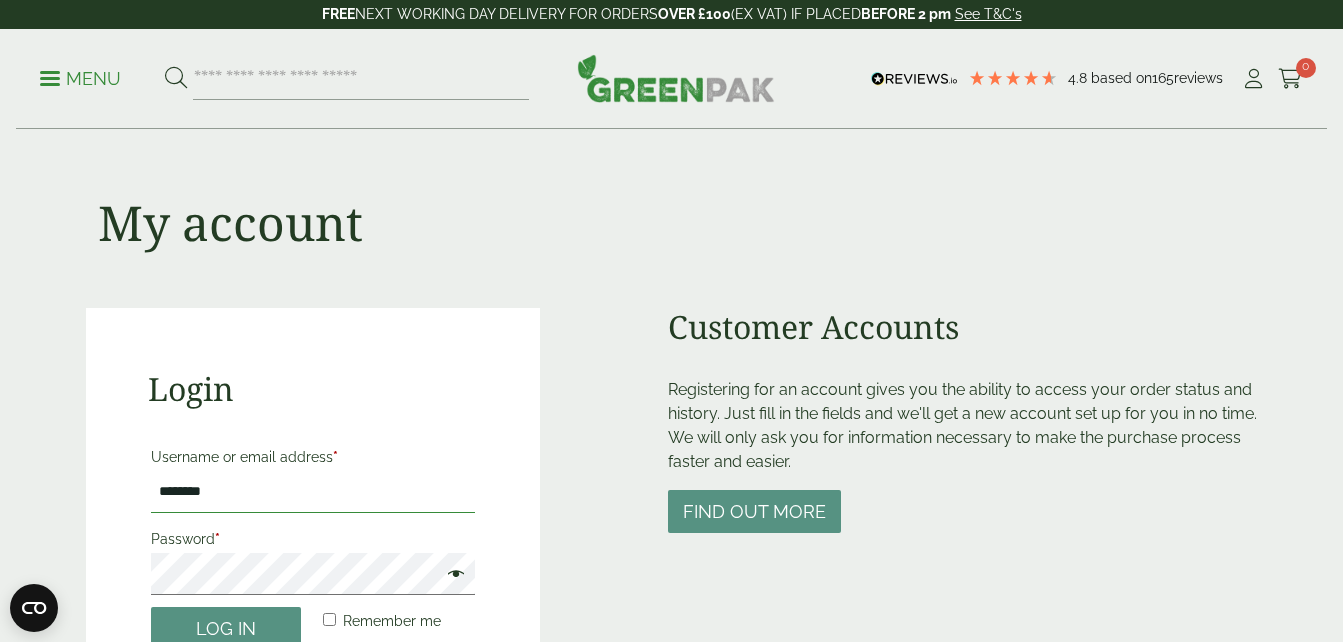type on "**********" 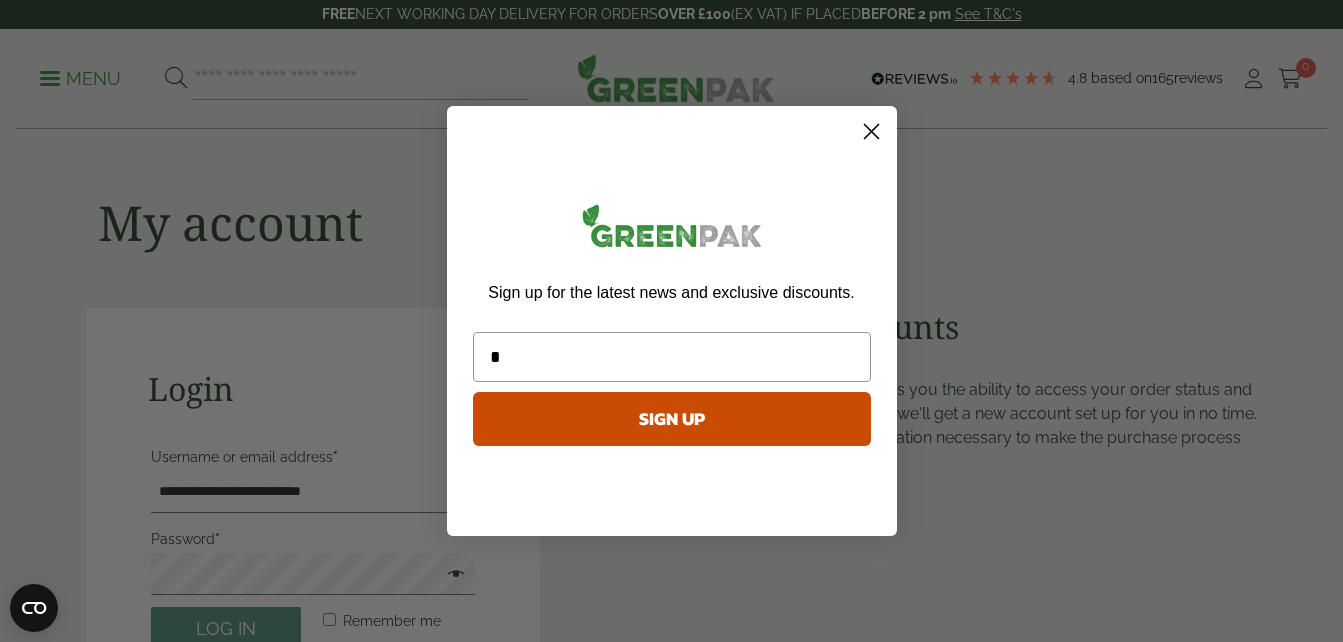 type on "*" 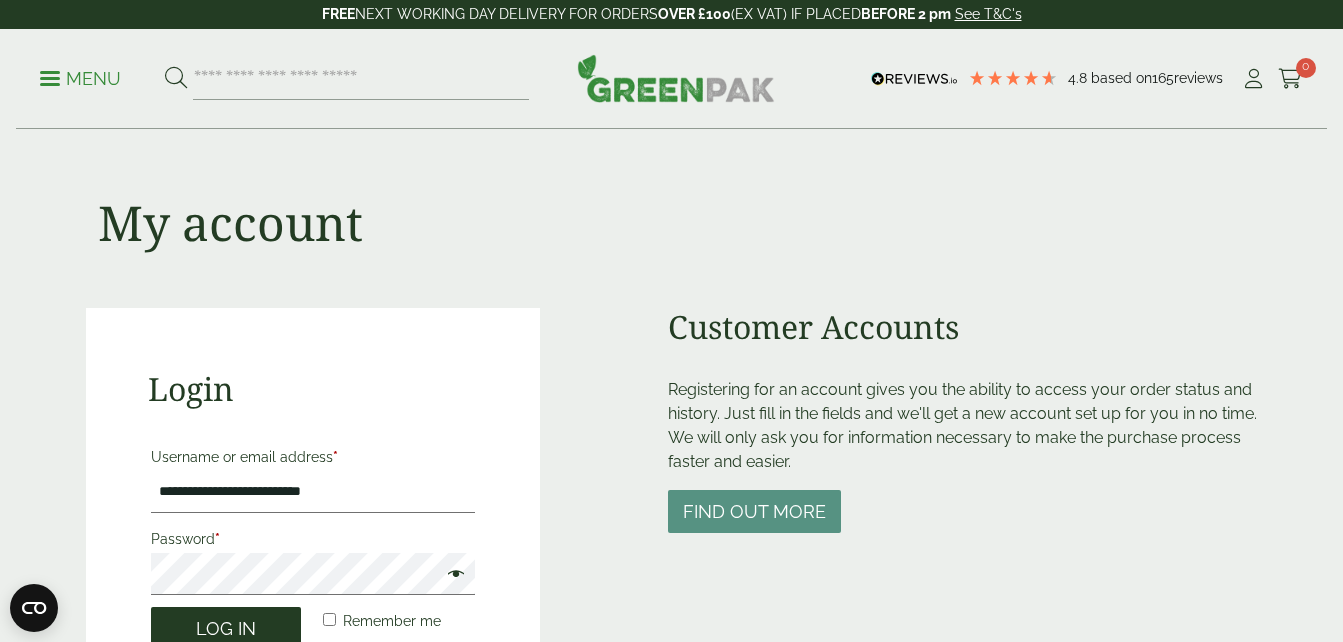 click on "Log in" at bounding box center [226, 628] 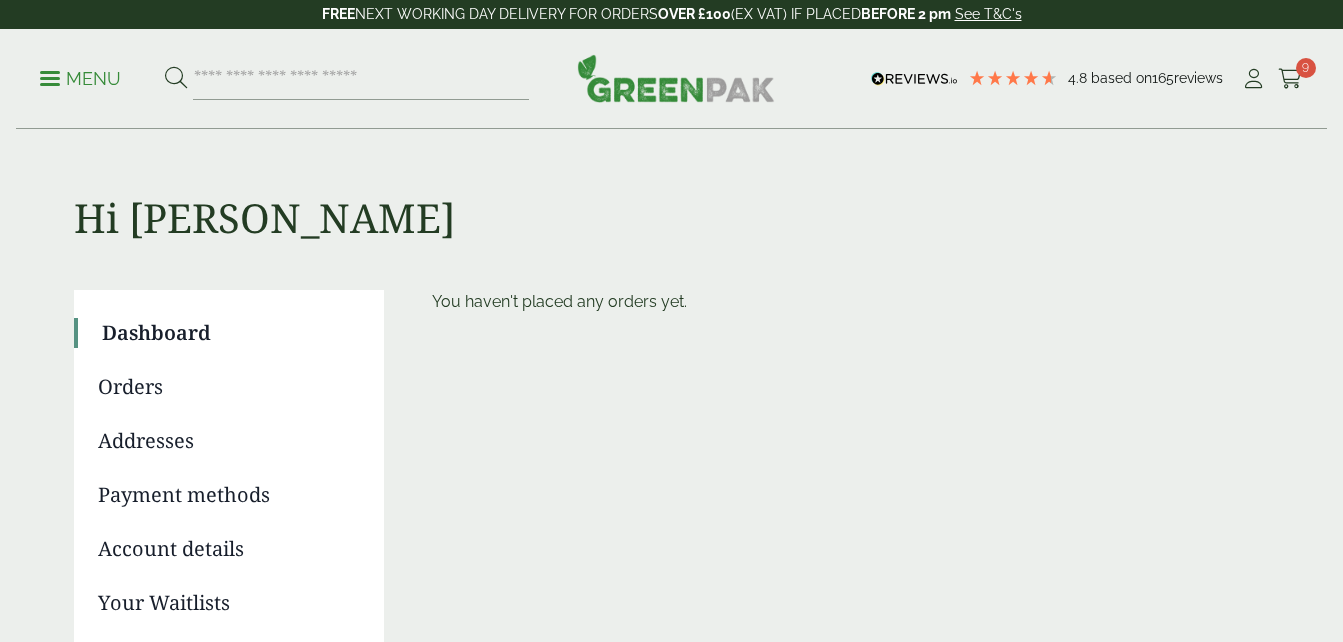 scroll, scrollTop: 0, scrollLeft: 0, axis: both 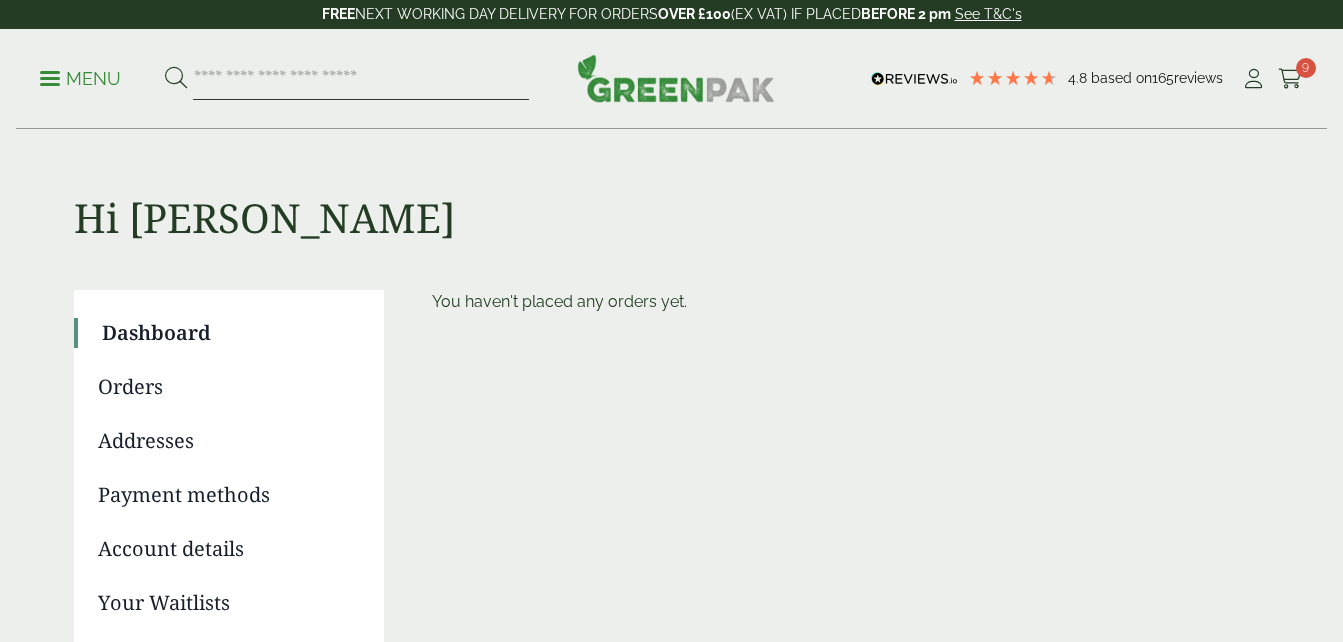click at bounding box center [361, 79] 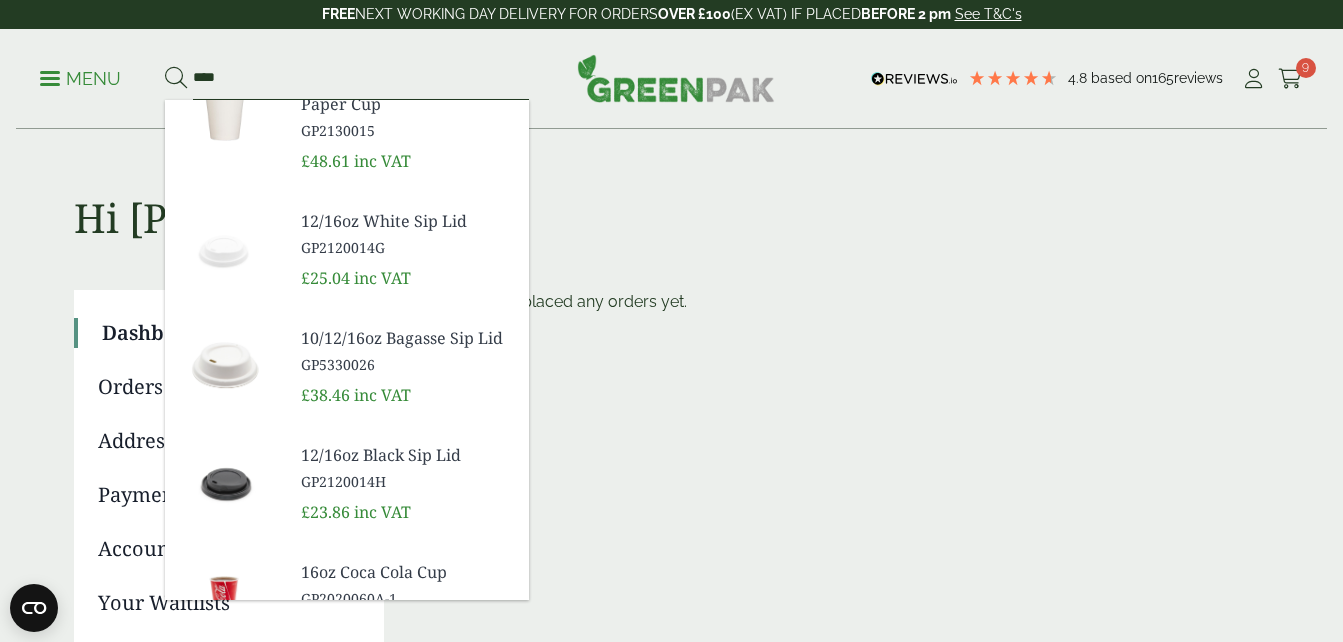 scroll, scrollTop: 574, scrollLeft: 0, axis: vertical 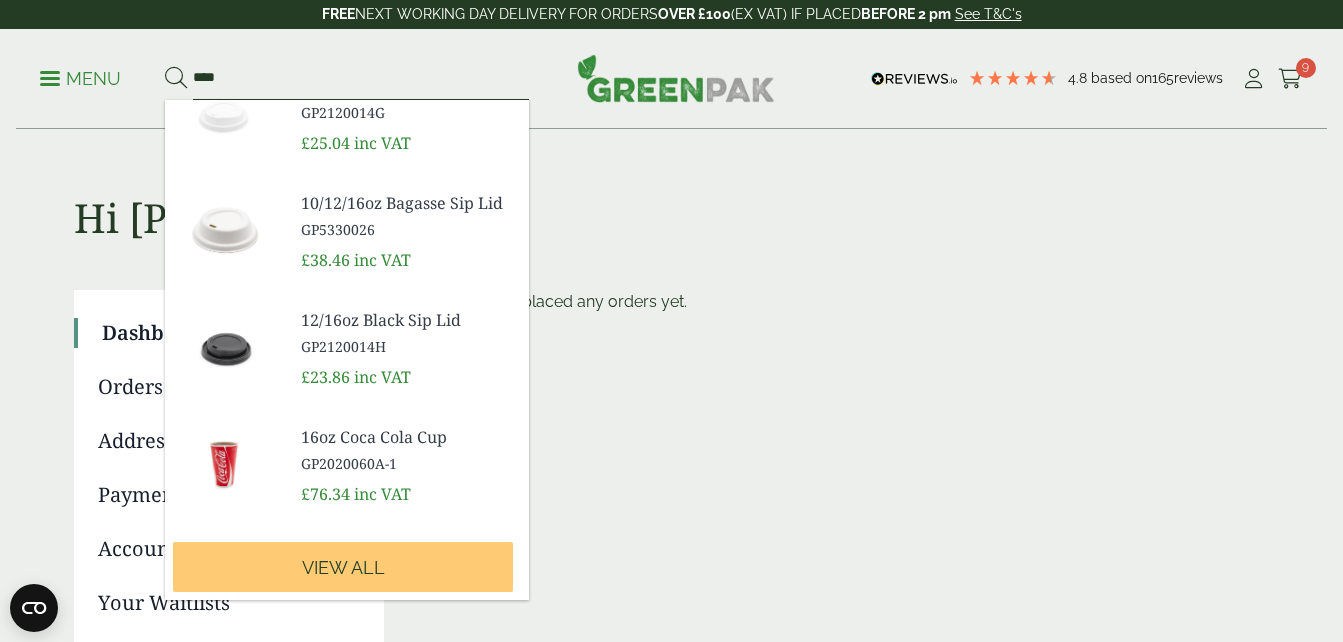 click on "****" at bounding box center [361, 79] 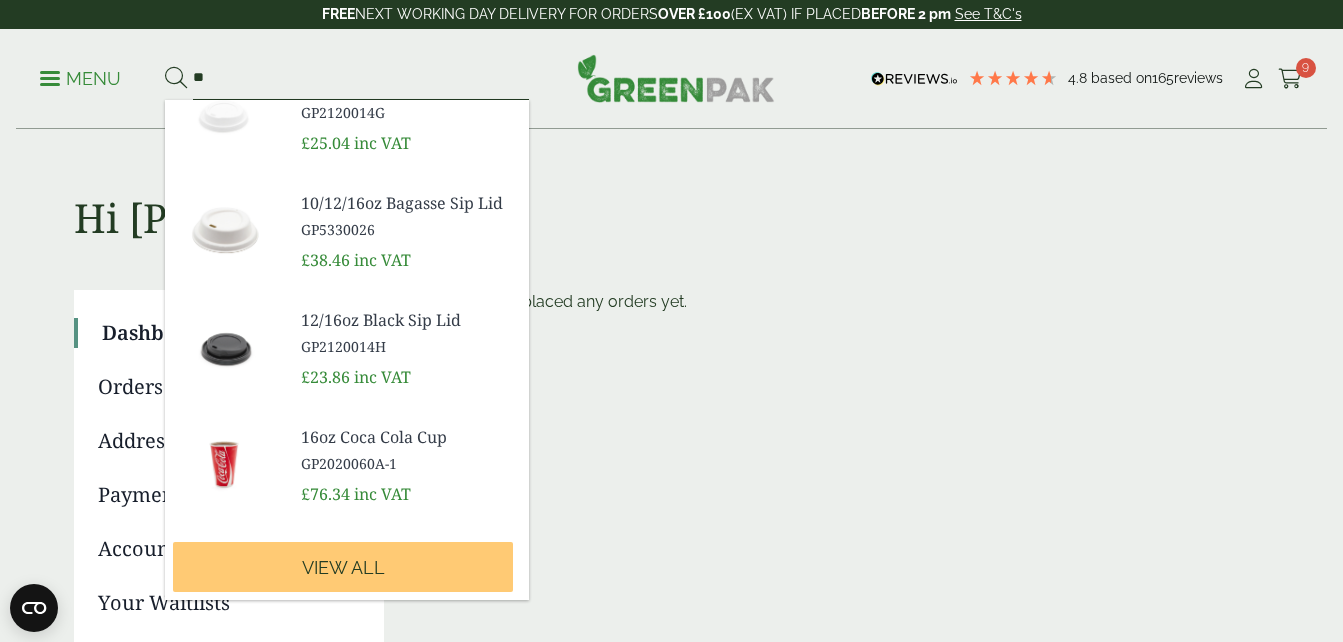 type on "*" 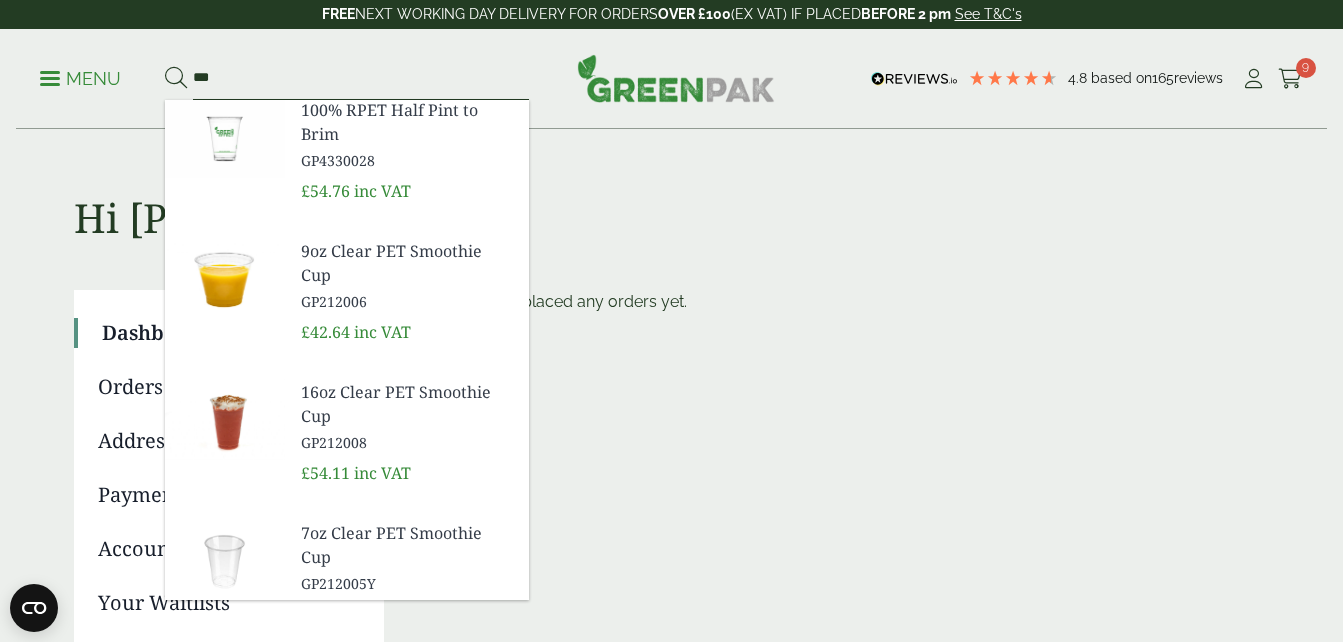 type on "***" 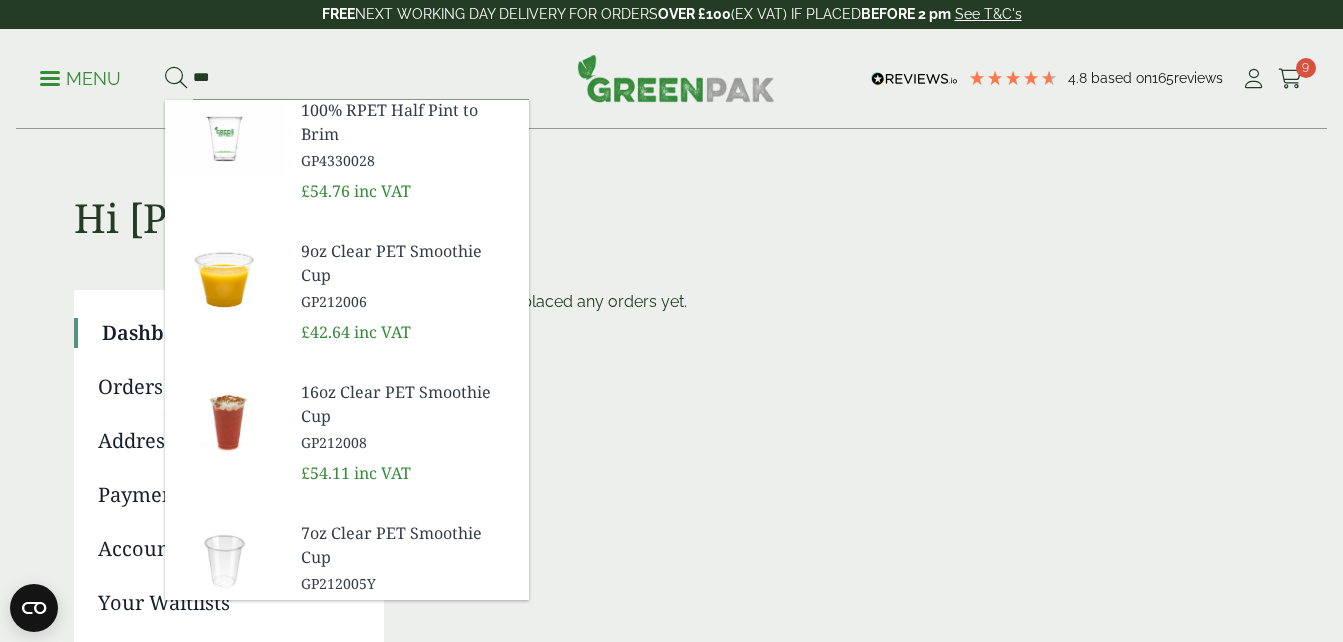 click on "16oz Clear PET Smoothie Cup" at bounding box center [407, 404] 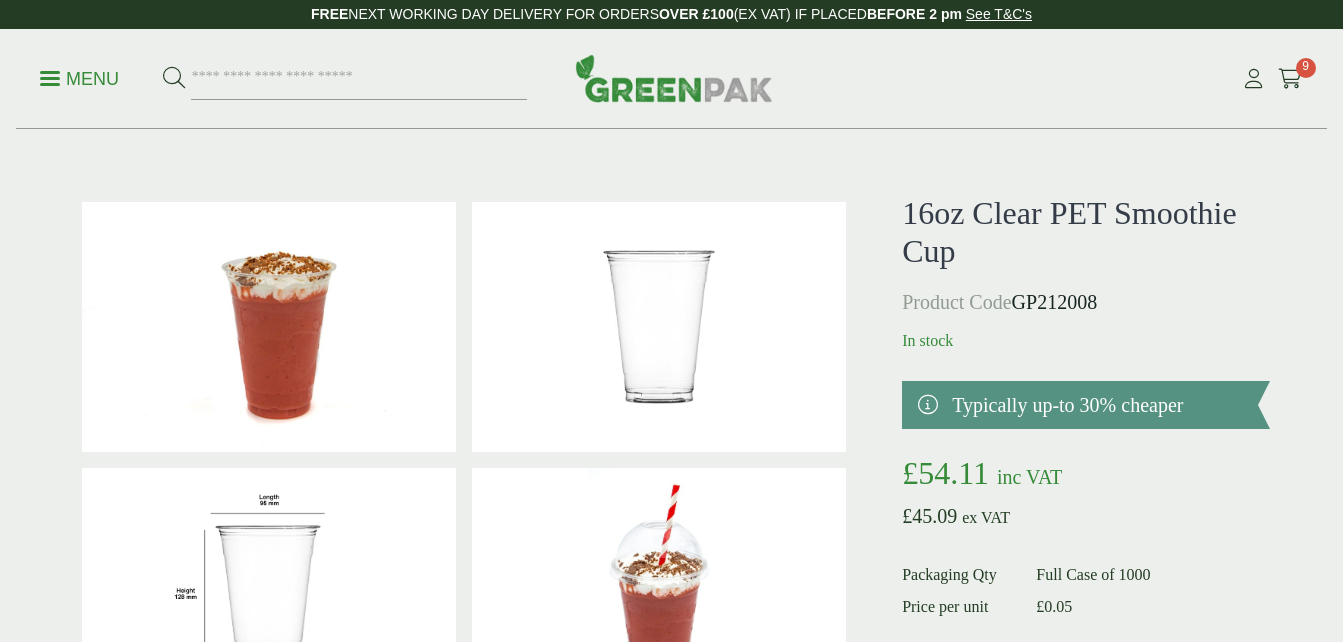 scroll, scrollTop: 0, scrollLeft: 0, axis: both 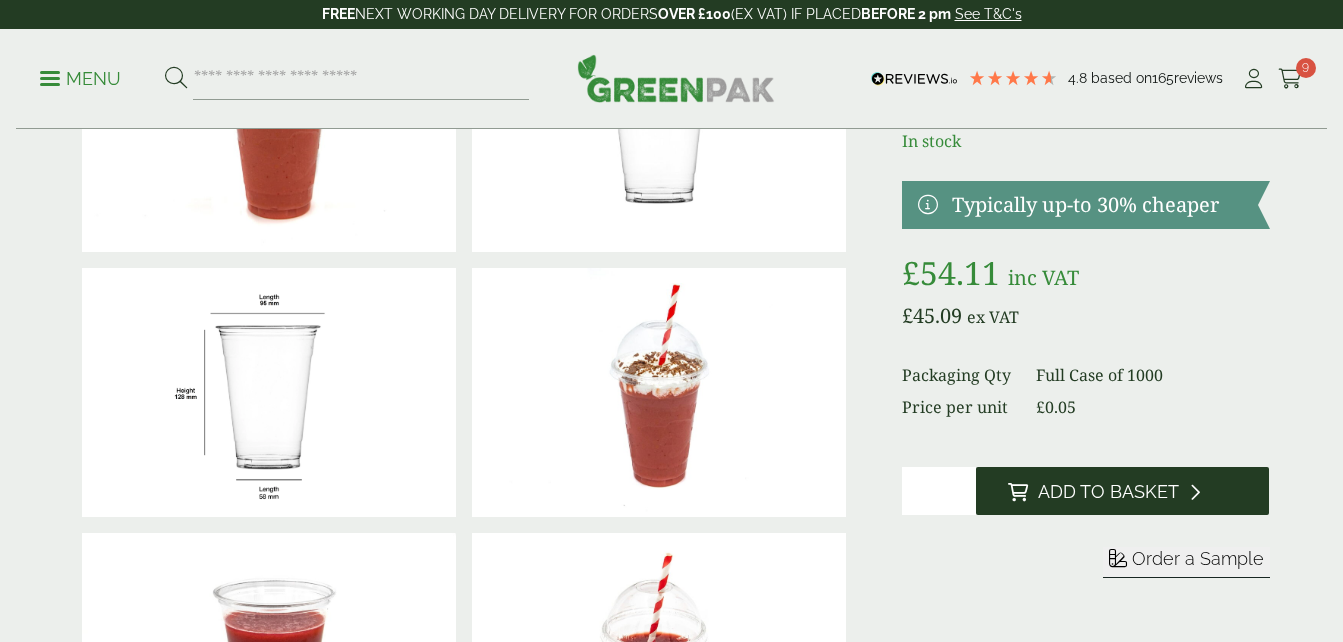 click on "Add to Basket" at bounding box center [1108, 492] 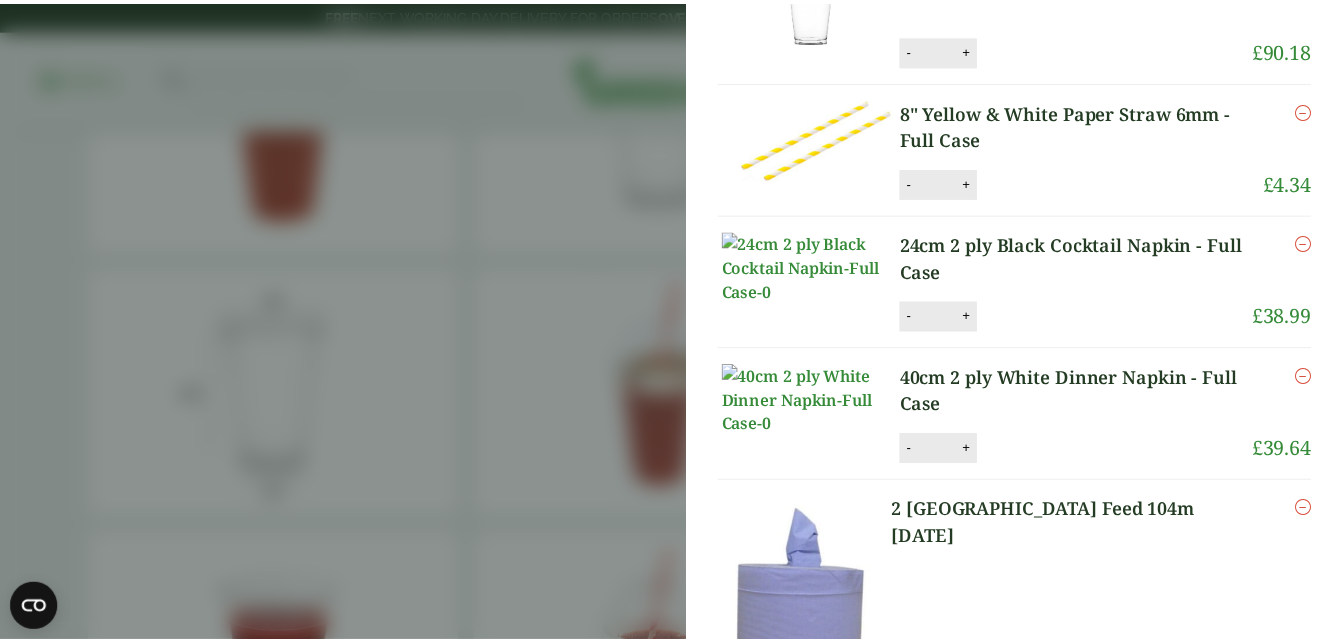 scroll, scrollTop: 400, scrollLeft: 0, axis: vertical 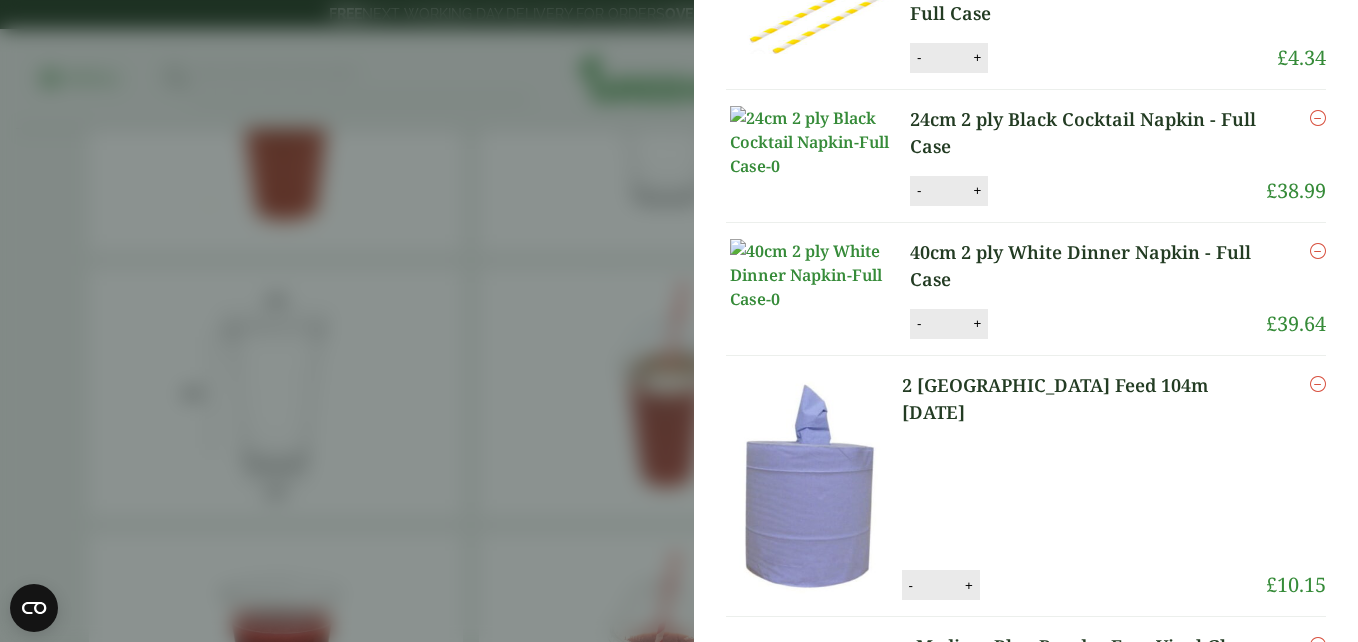 drag, startPoint x: 451, startPoint y: 325, endPoint x: 462, endPoint y: 328, distance: 11.401754 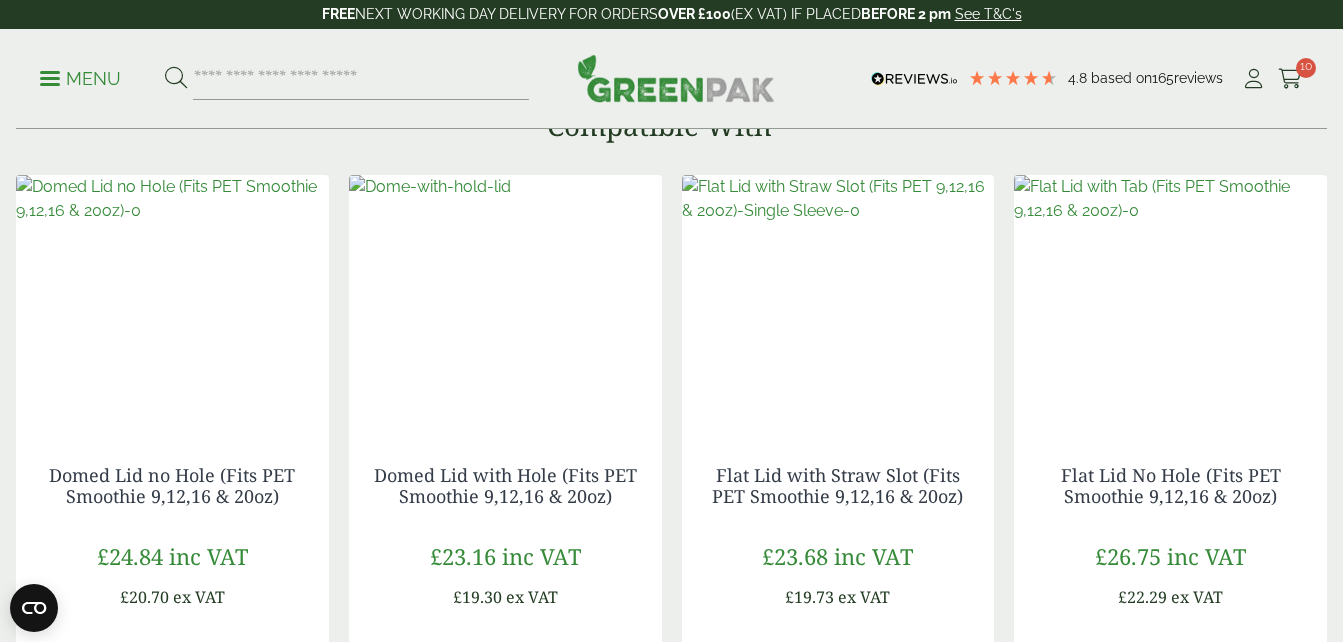 scroll, scrollTop: 2100, scrollLeft: 0, axis: vertical 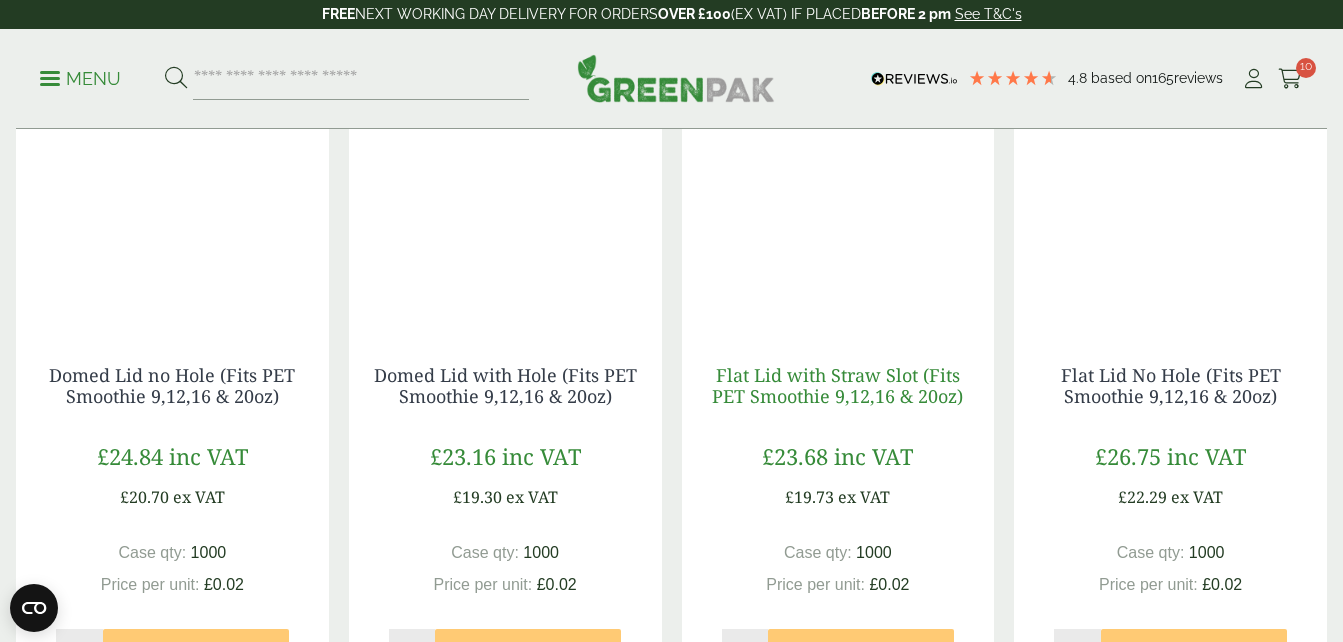 click on "Flat Lid with Straw Slot (Fits PET Smoothie 9,12,16 & 20oz)" at bounding box center [837, 386] 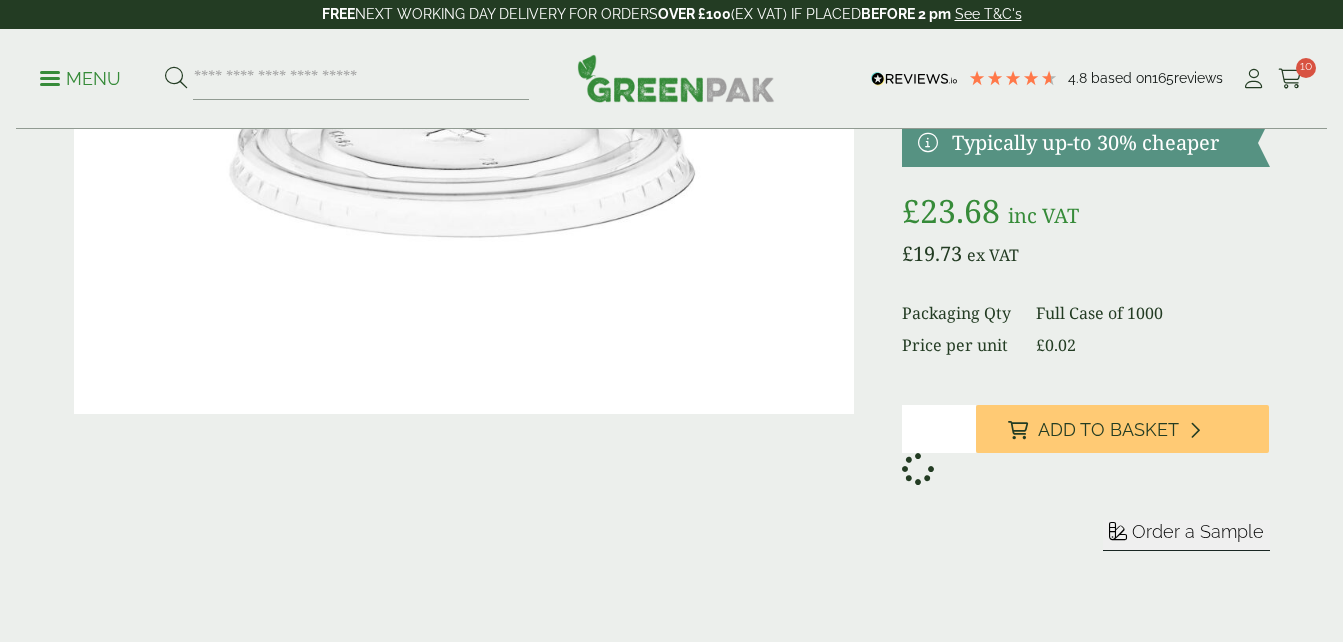 scroll, scrollTop: 300, scrollLeft: 0, axis: vertical 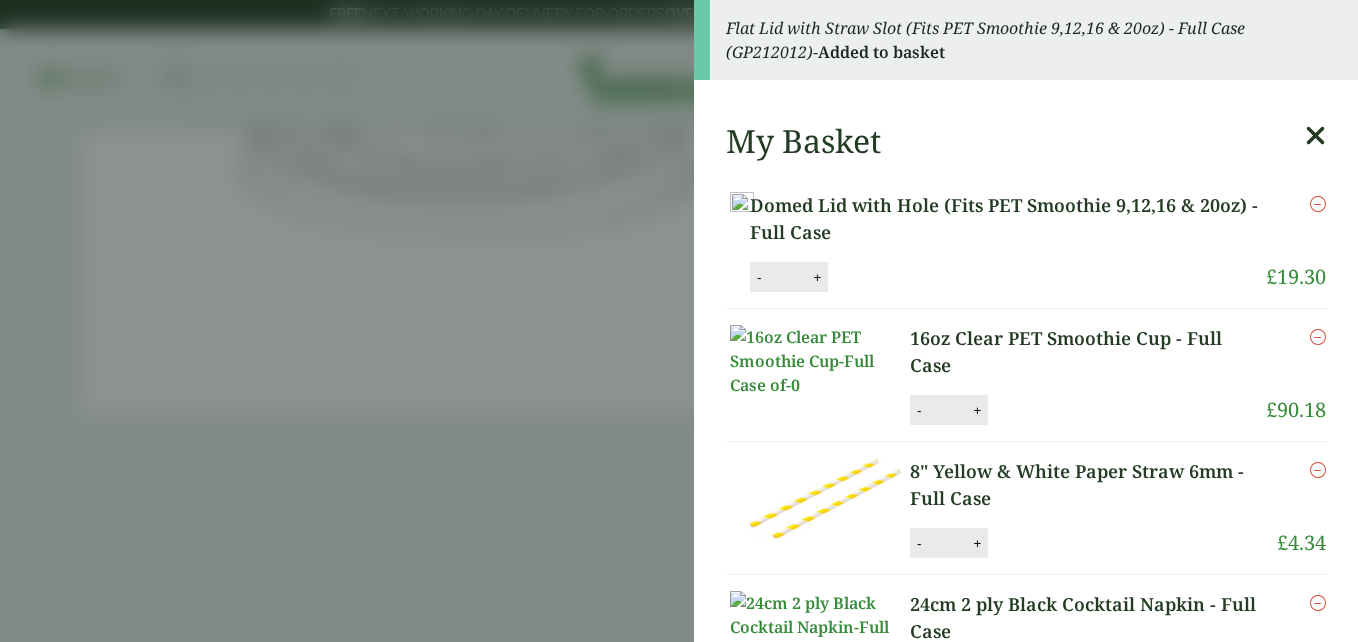 click on "Flat Lid with Straw Slot (Fits PET Smoothie 9,12,16 & 20oz) - Full Case (GP212012)  -  Added to basket
My Basket
Domed Lid with Hole (Fits PET Smoothie 9,12,16 & 20oz) - Full Case
Domed Lid with Hole (Fits PET Smoothie 9,12,16 & 20oz) - Full Case quantity
- * +
Update
Remove £ 19.30
-" at bounding box center [679, 321] 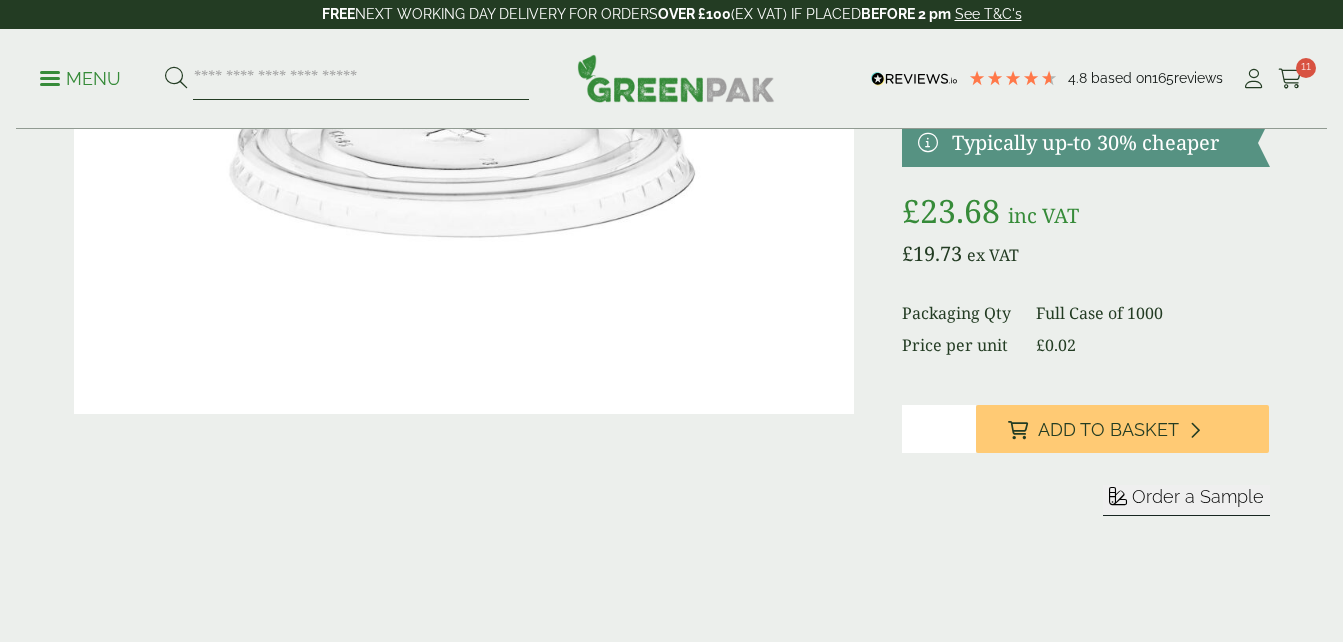 click at bounding box center [361, 79] 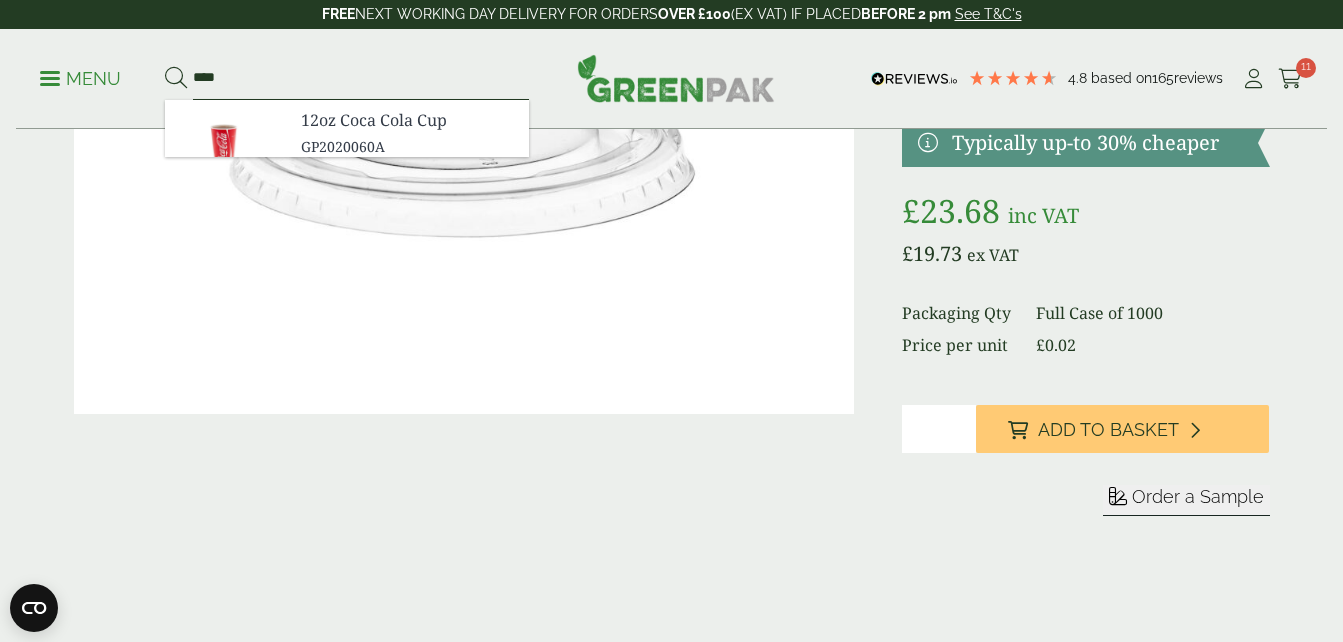 type on "****" 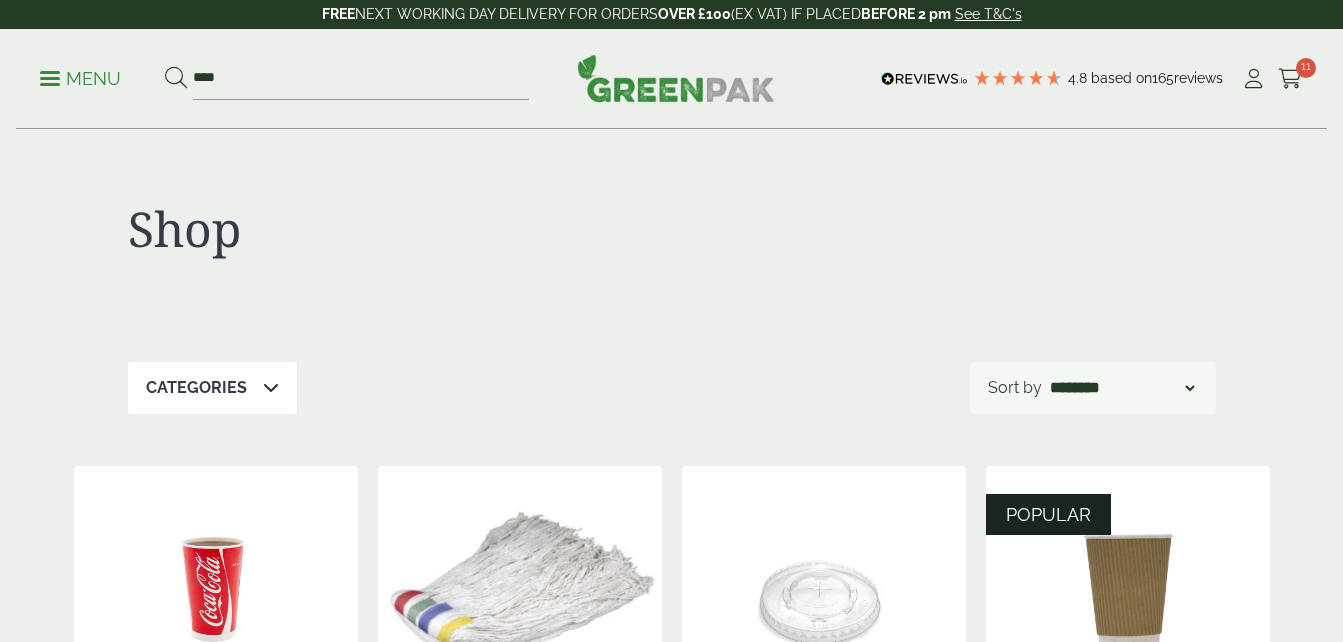 scroll, scrollTop: 129, scrollLeft: 0, axis: vertical 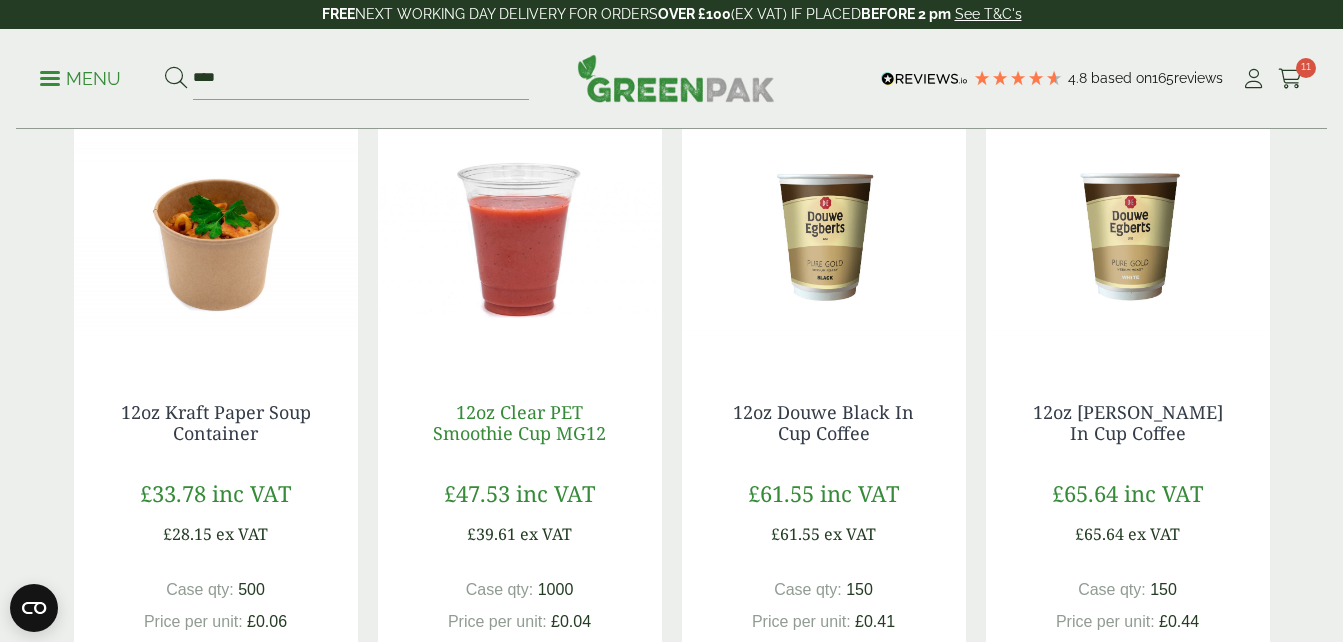 click on "12oz Clear PET Smoothie Cup MG12" at bounding box center [519, 423] 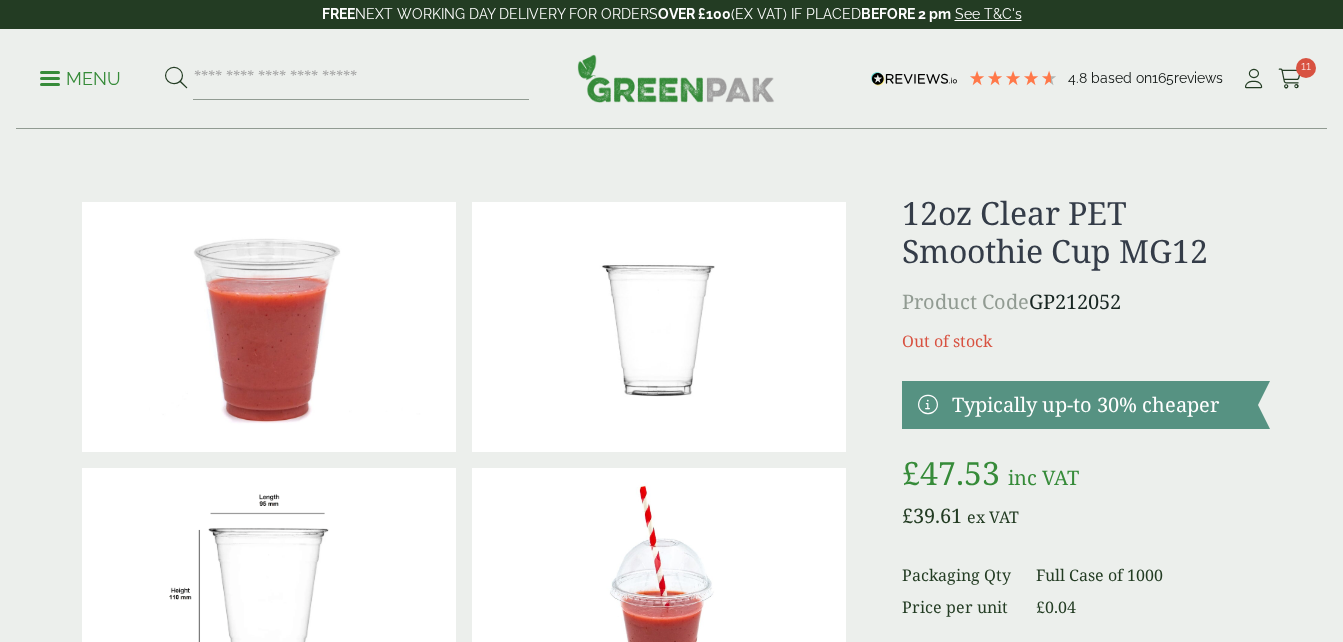 scroll, scrollTop: 0, scrollLeft: 0, axis: both 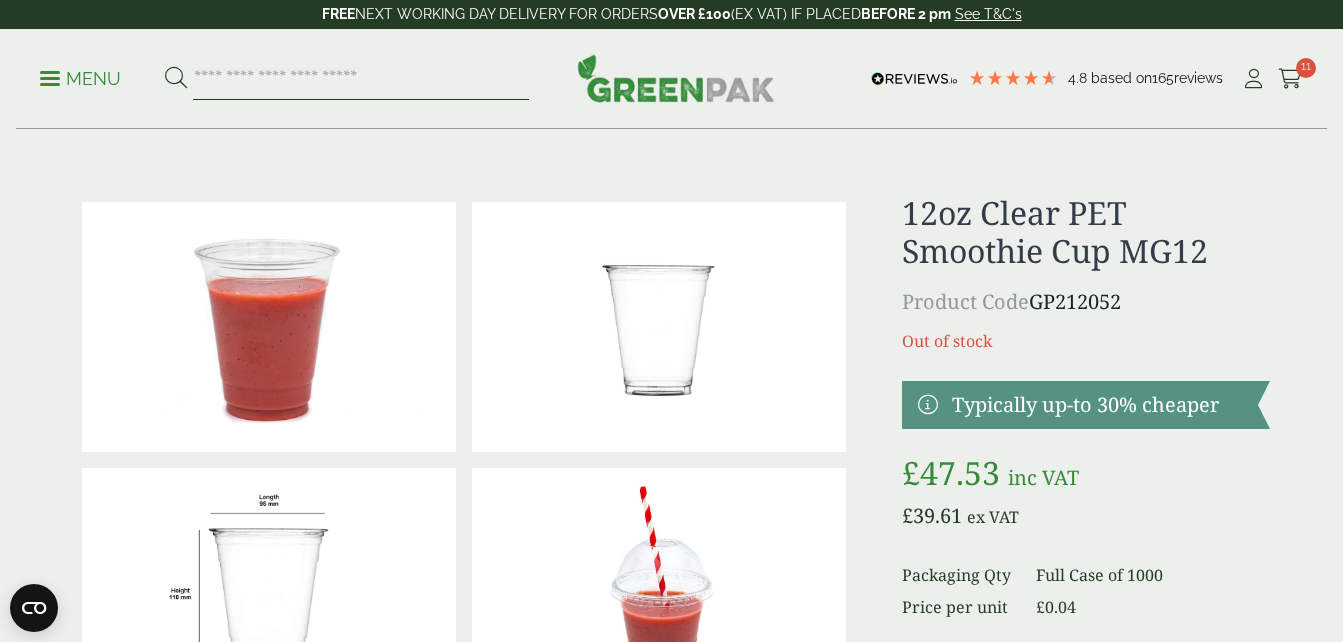 click at bounding box center [361, 79] 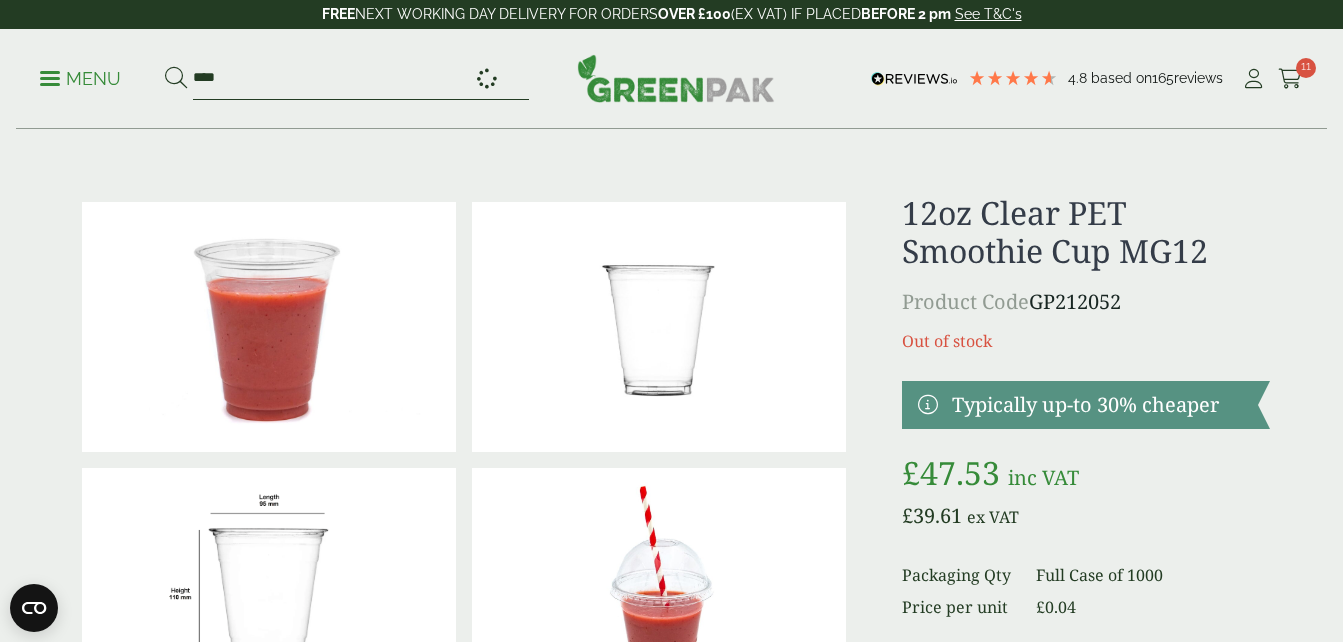 type on "****" 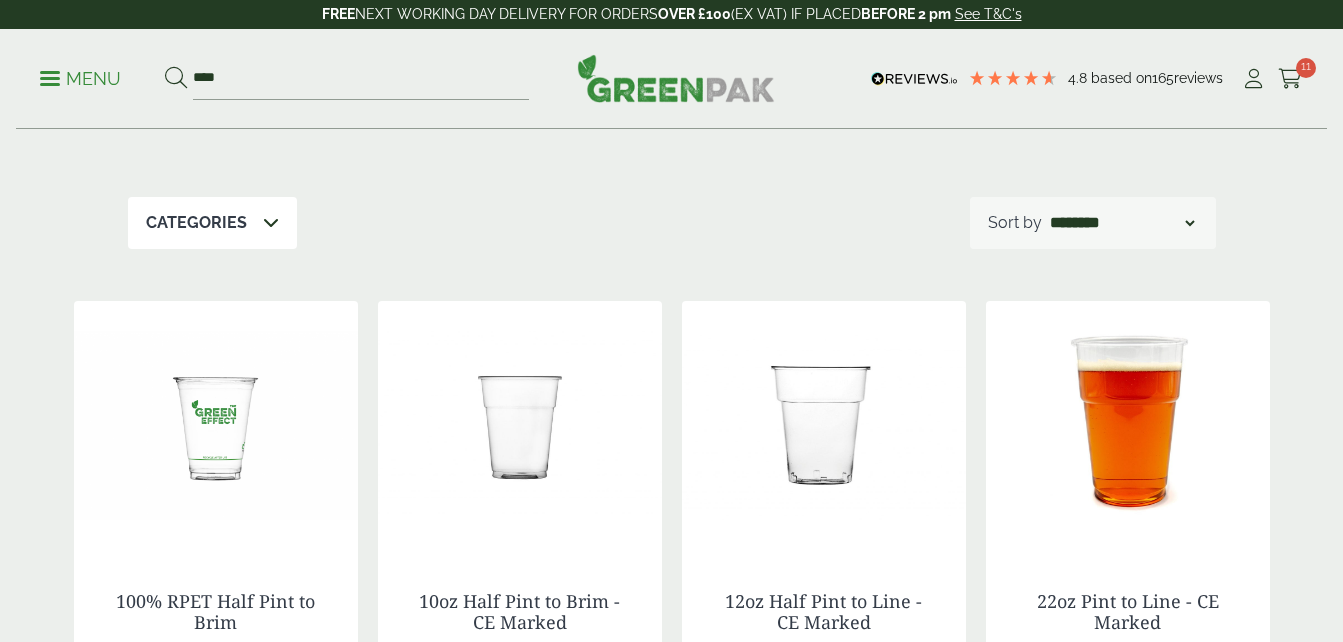 scroll, scrollTop: 299, scrollLeft: 0, axis: vertical 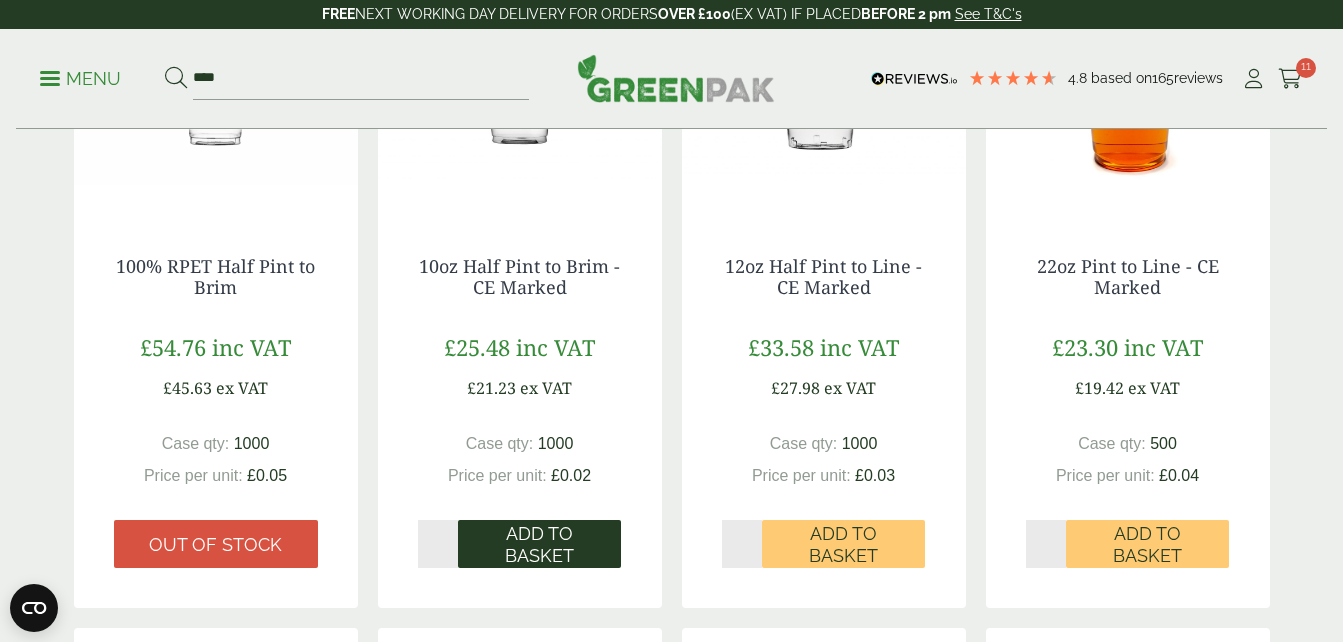 click on "Add to Basket" at bounding box center (539, 544) 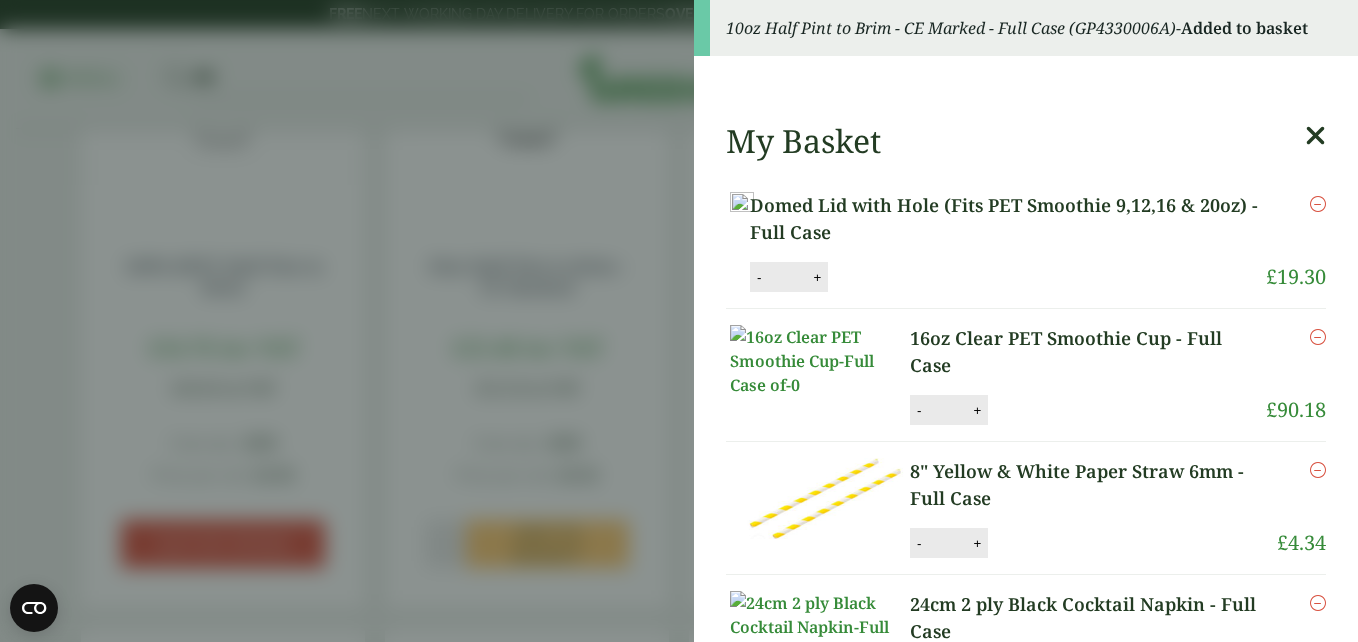 click at bounding box center [1315, 136] 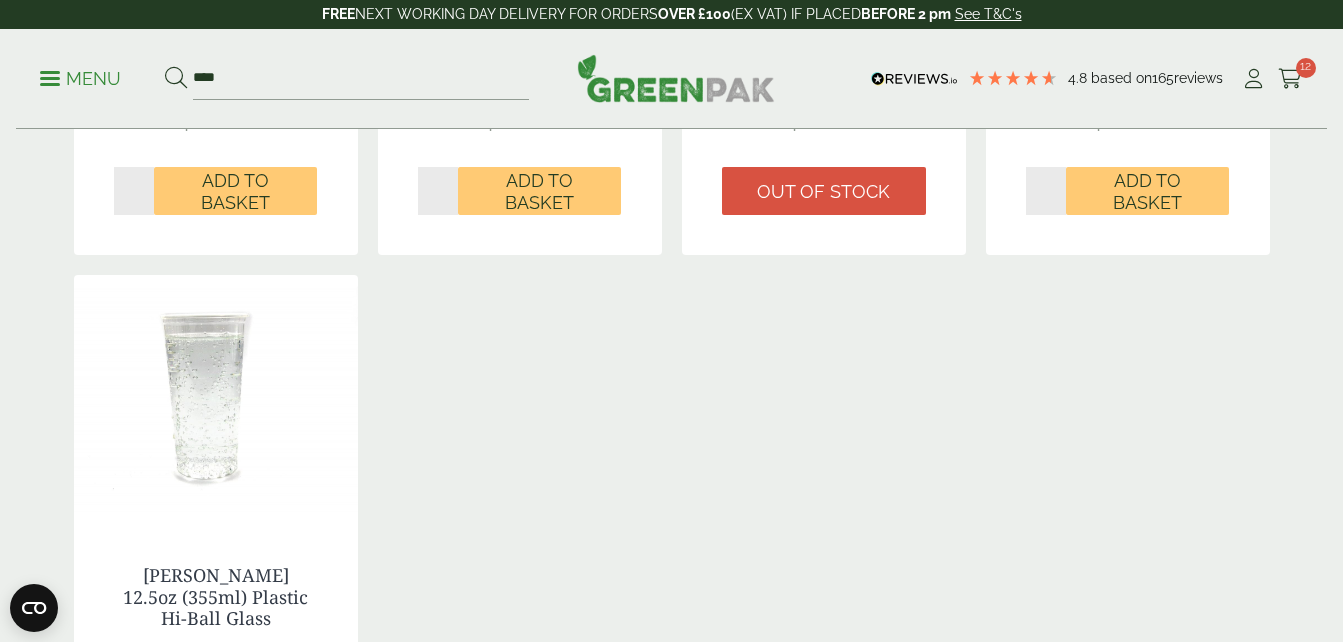 scroll, scrollTop: 1300, scrollLeft: 0, axis: vertical 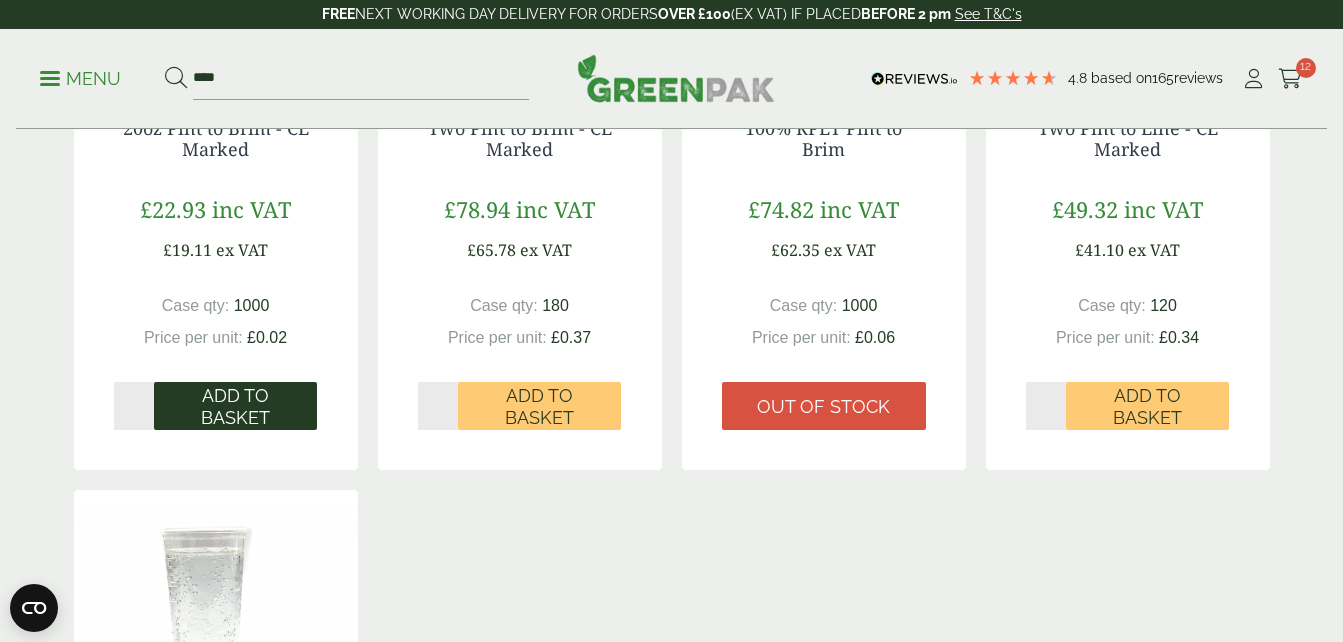 click on "Add to Basket" at bounding box center [235, 406] 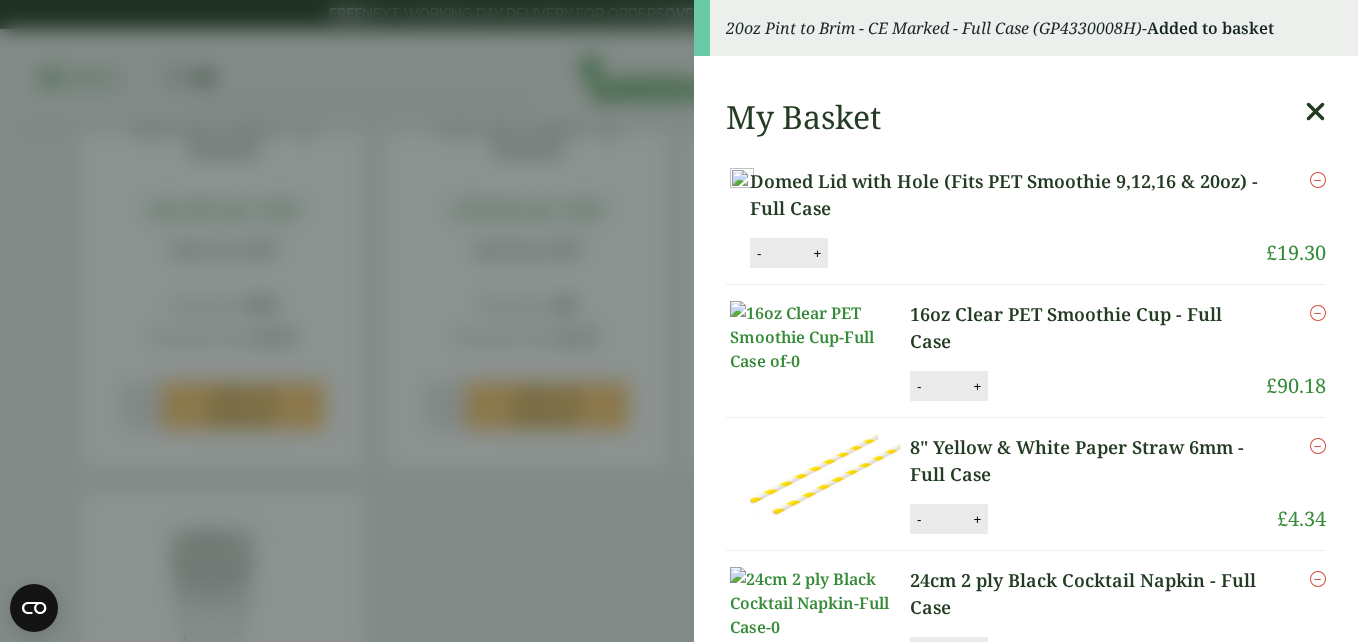 click at bounding box center [1315, 112] 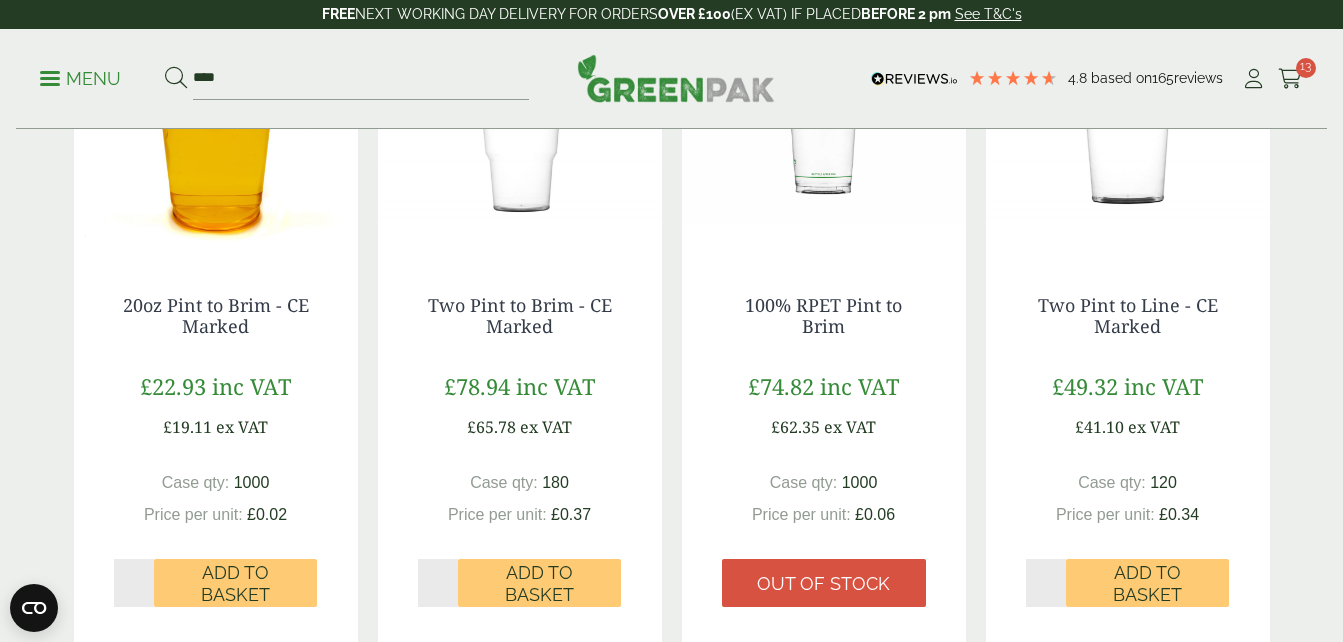 scroll, scrollTop: 1100, scrollLeft: 0, axis: vertical 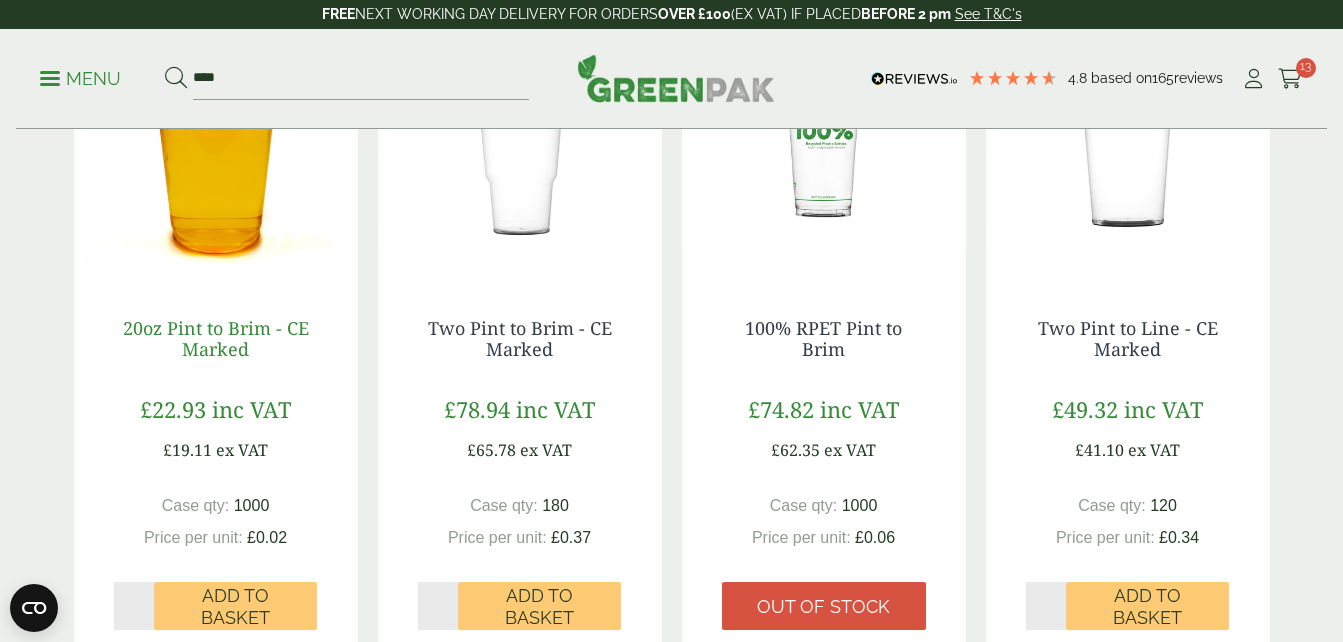 click on "20oz Pint to Brim - CE Marked" at bounding box center [216, 339] 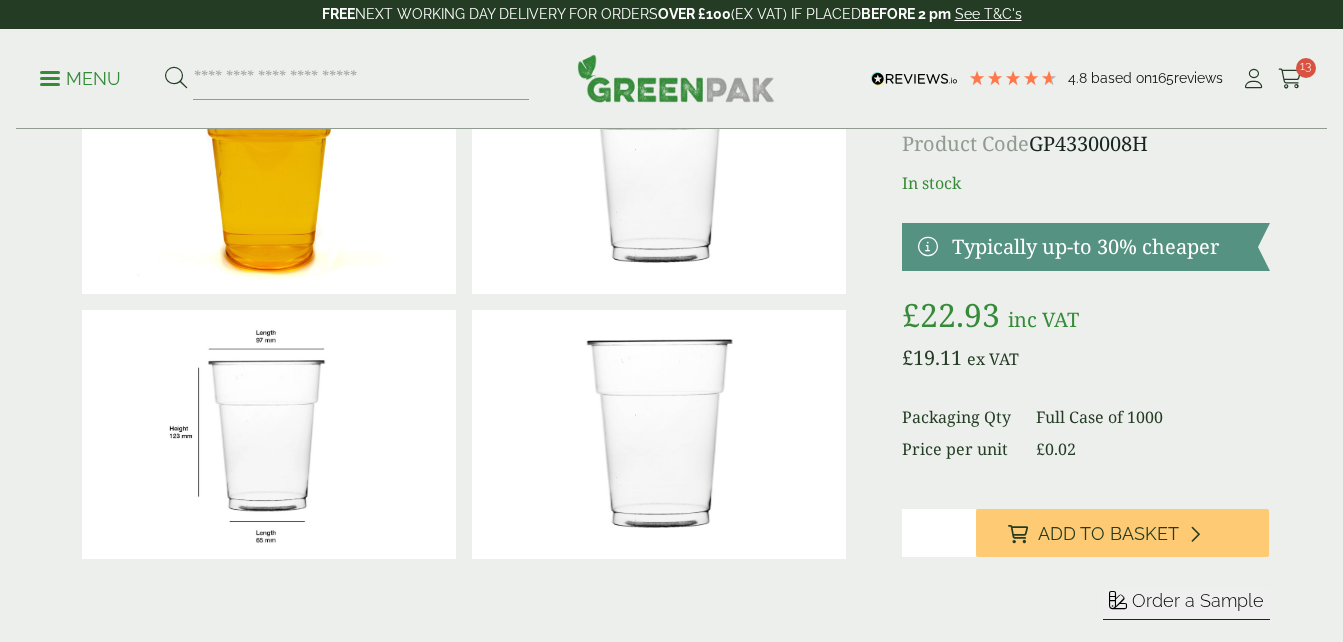 scroll, scrollTop: 643, scrollLeft: 0, axis: vertical 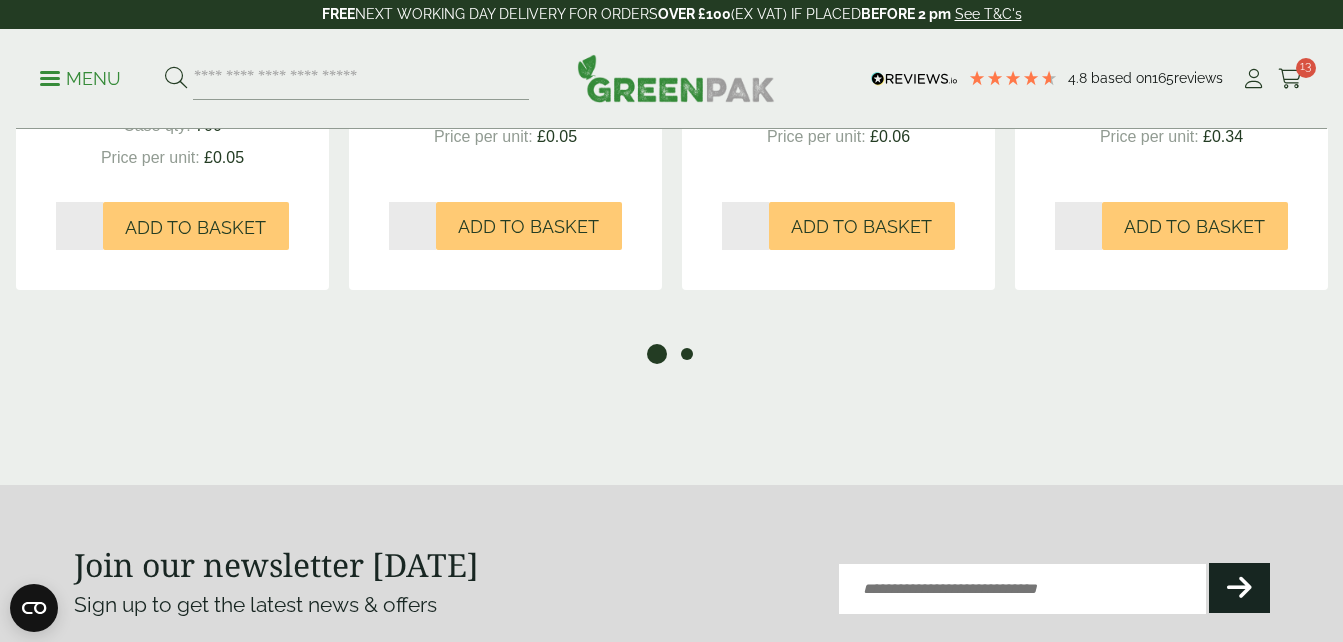click on "2" at bounding box center [687, 354] 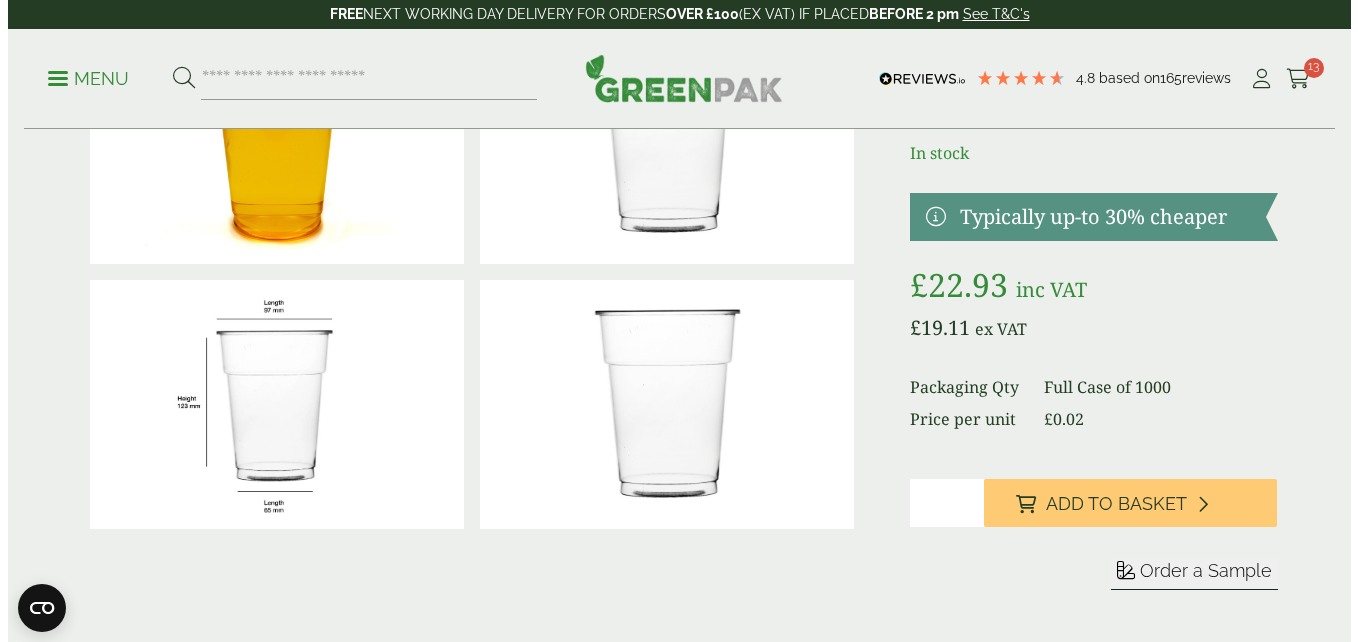 scroll, scrollTop: 200, scrollLeft: 0, axis: vertical 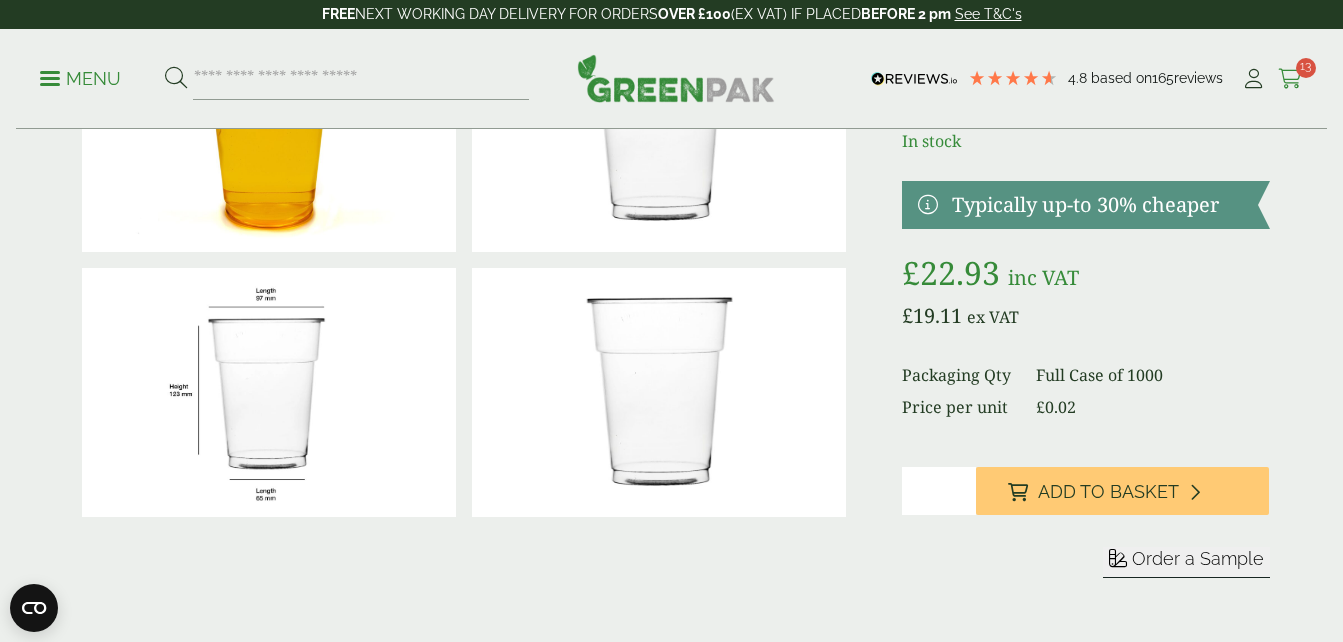 click at bounding box center (1290, 79) 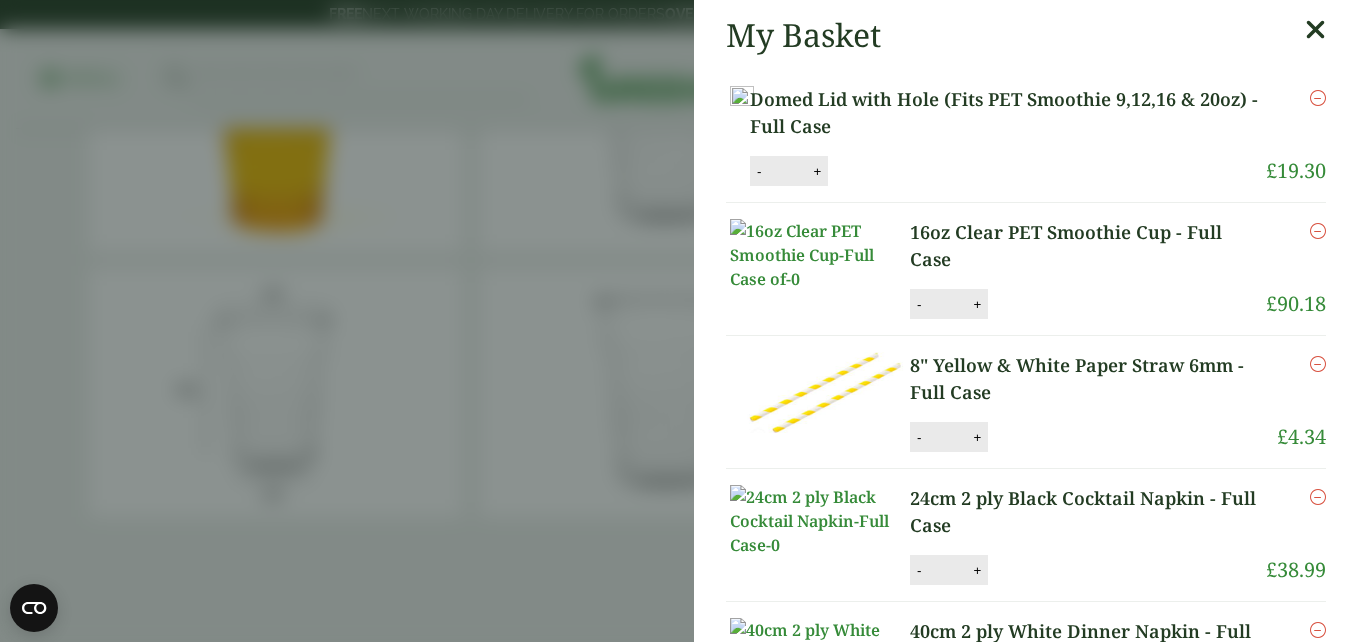 click on "Domed Lid with Hole (Fits PET Smoothie 9,12,16 & 20oz) - Full Case" at bounding box center [1008, 113] 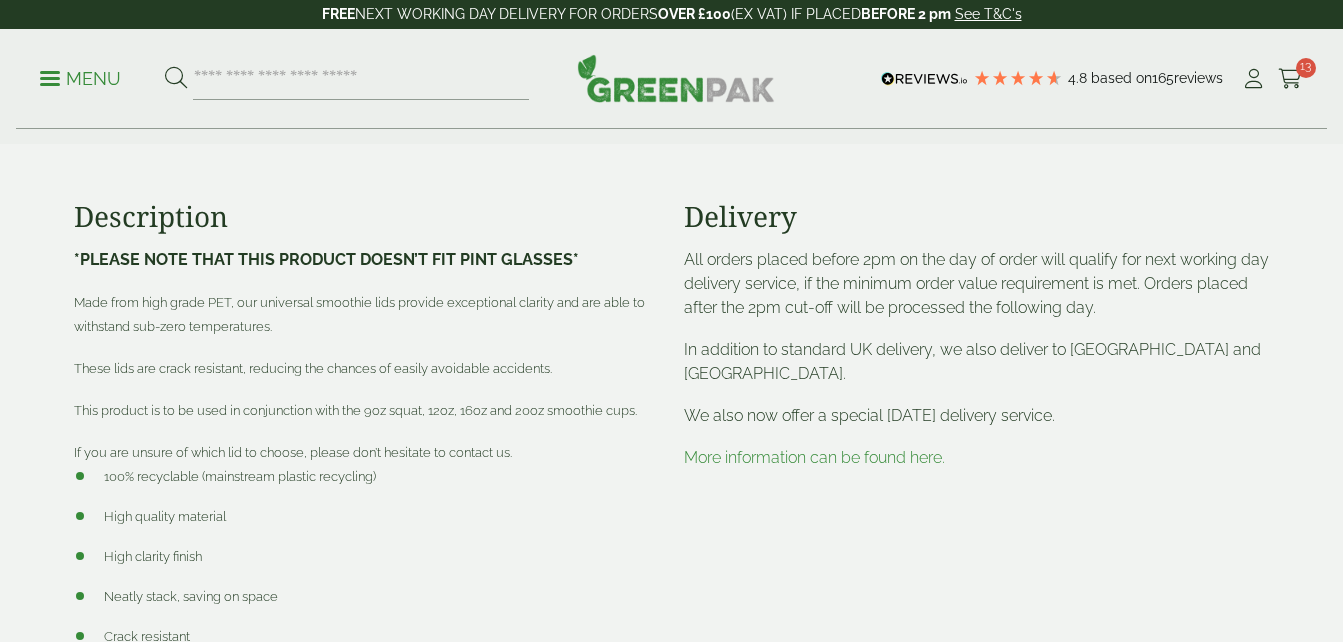 scroll, scrollTop: 800, scrollLeft: 0, axis: vertical 